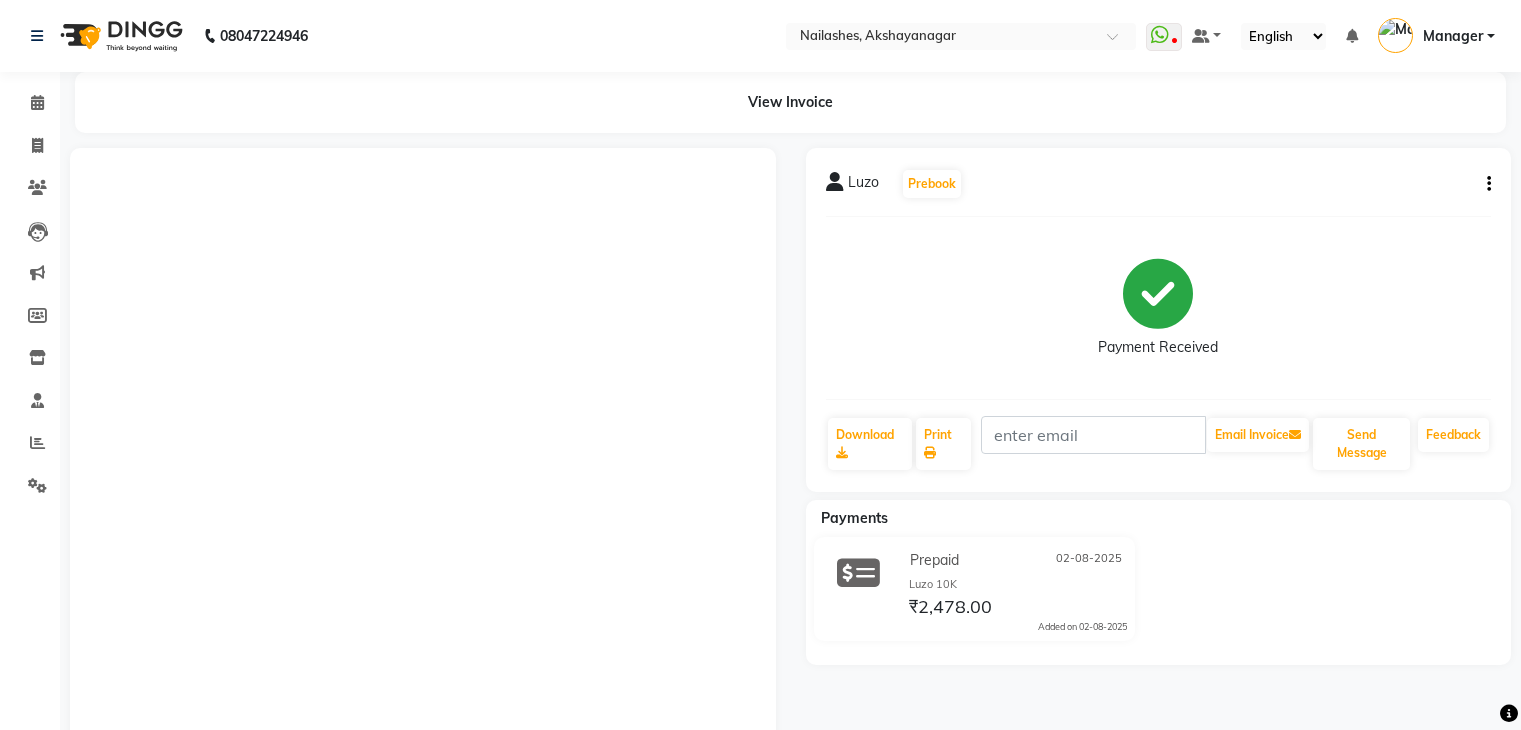 scroll, scrollTop: 0, scrollLeft: 0, axis: both 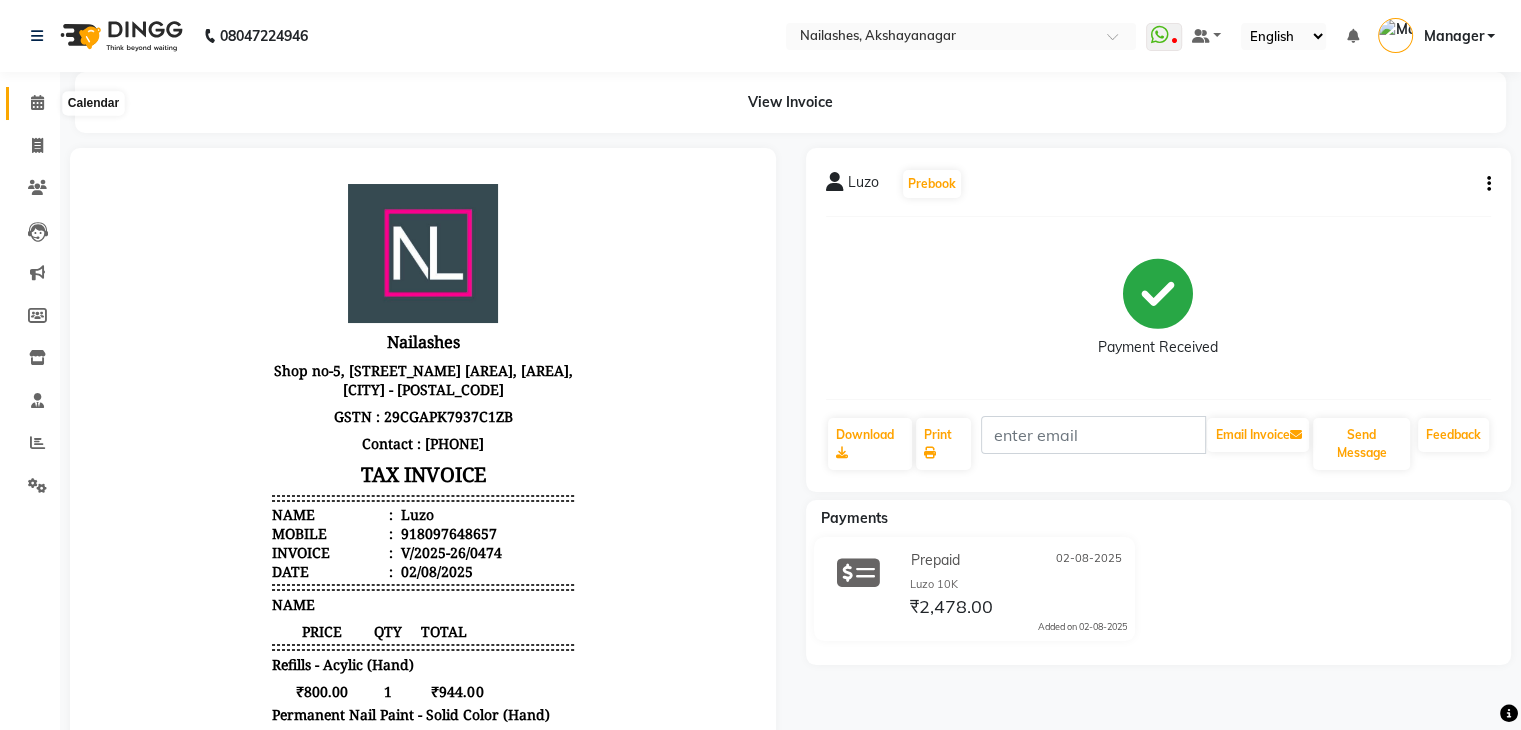 click 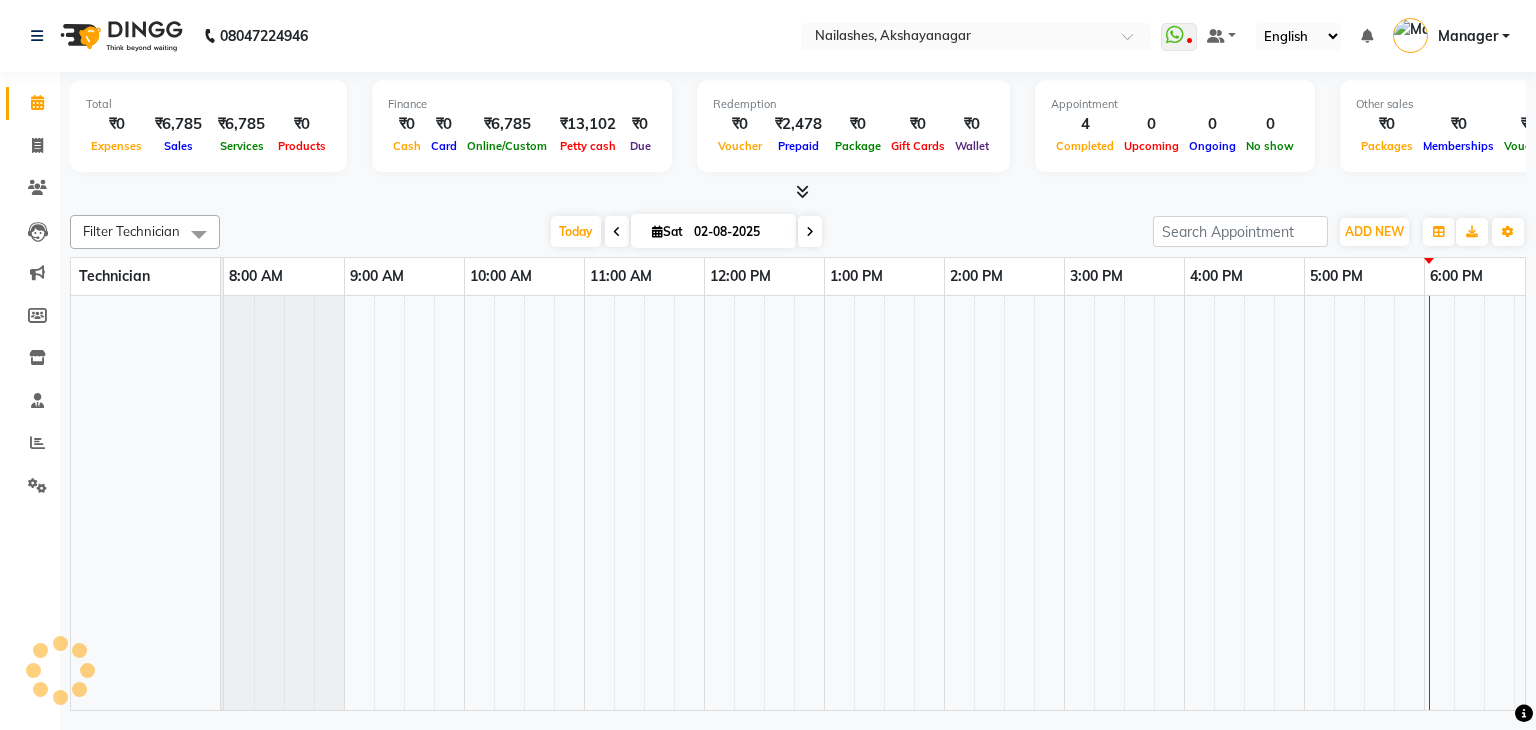 scroll, scrollTop: 0, scrollLeft: 0, axis: both 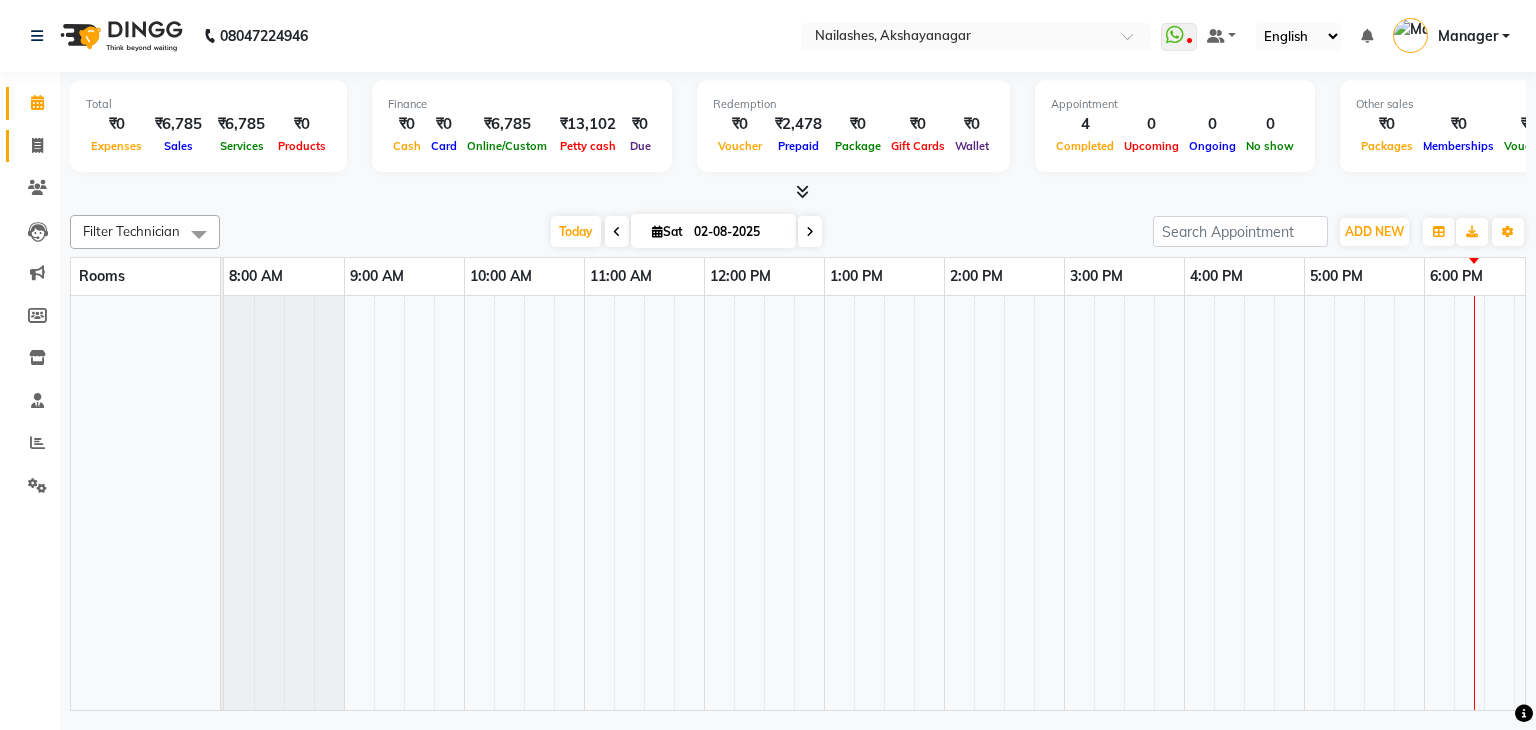 click at bounding box center (749, 503) 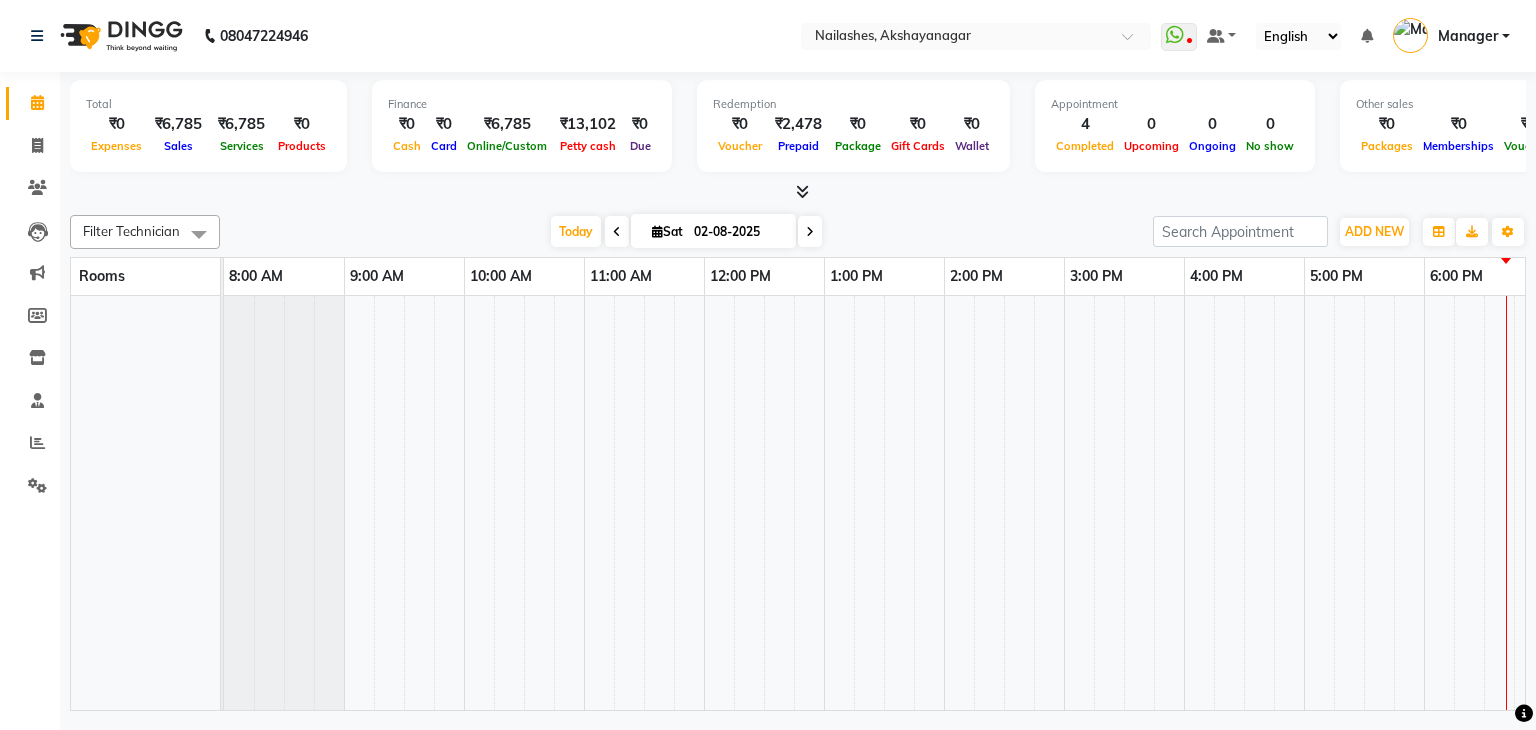 click at bounding box center (617, 232) 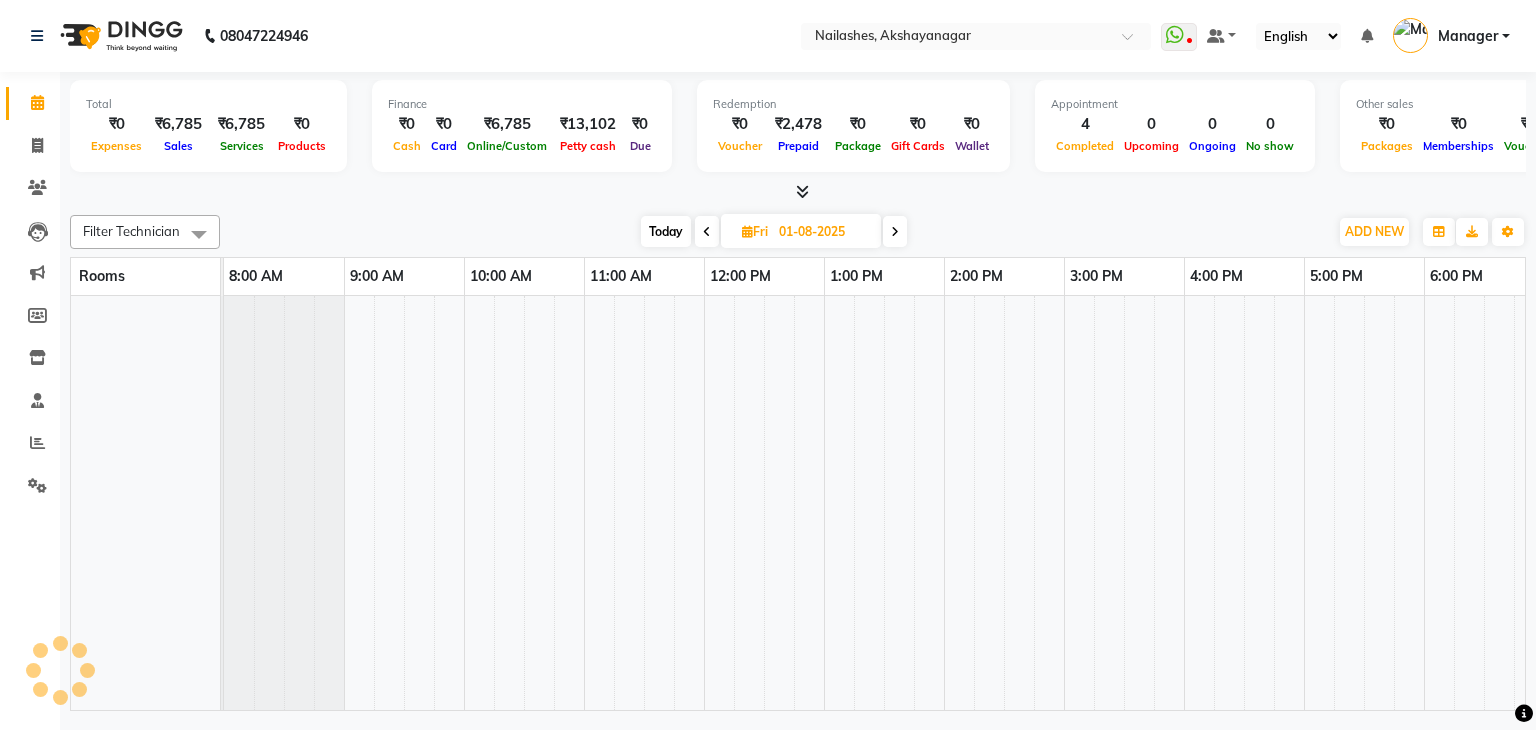 scroll, scrollTop: 0, scrollLeft: 258, axis: horizontal 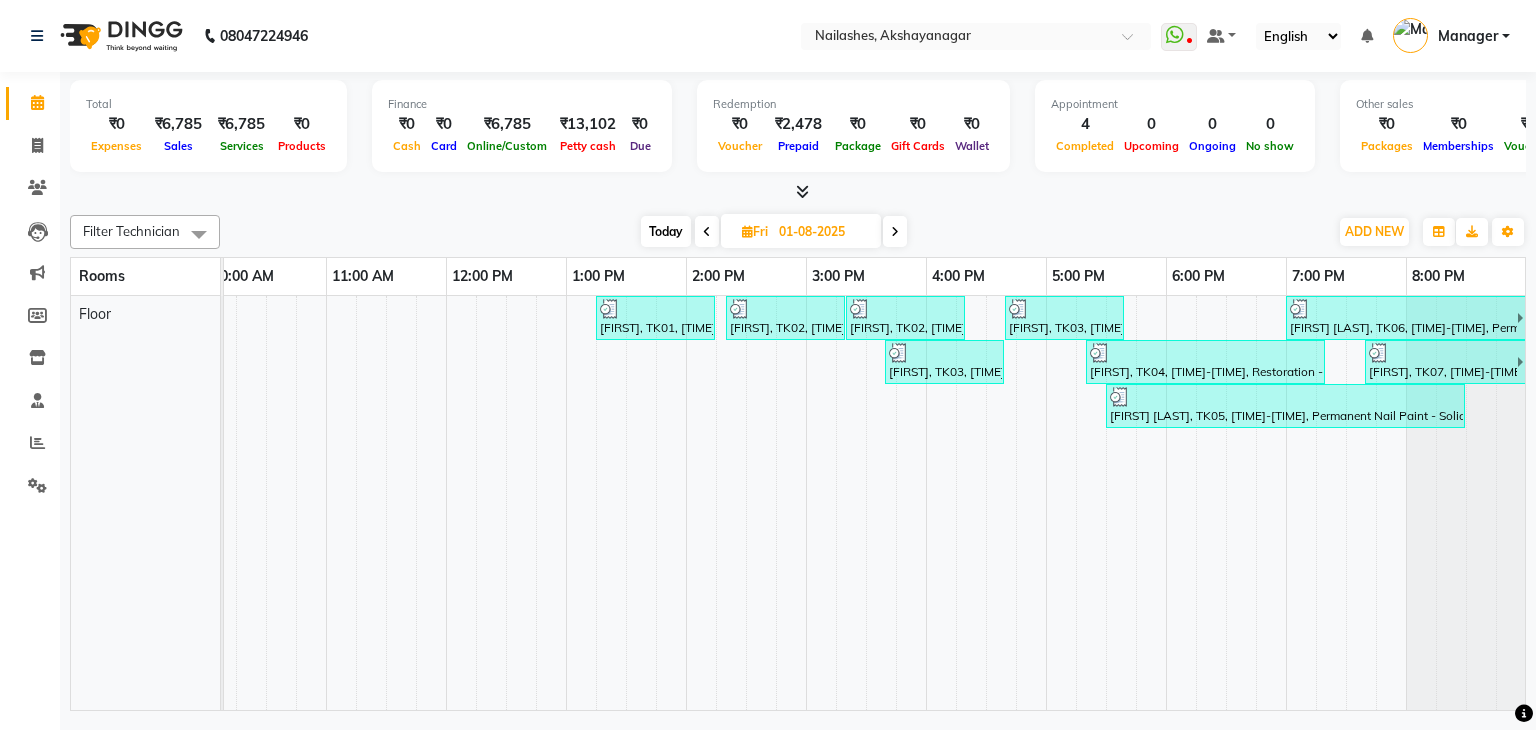 click on "[PERSON], TK02, [TIME]-[TIME], Permanent Nail Paint - Solid Color (Hand)" at bounding box center (785, 318) 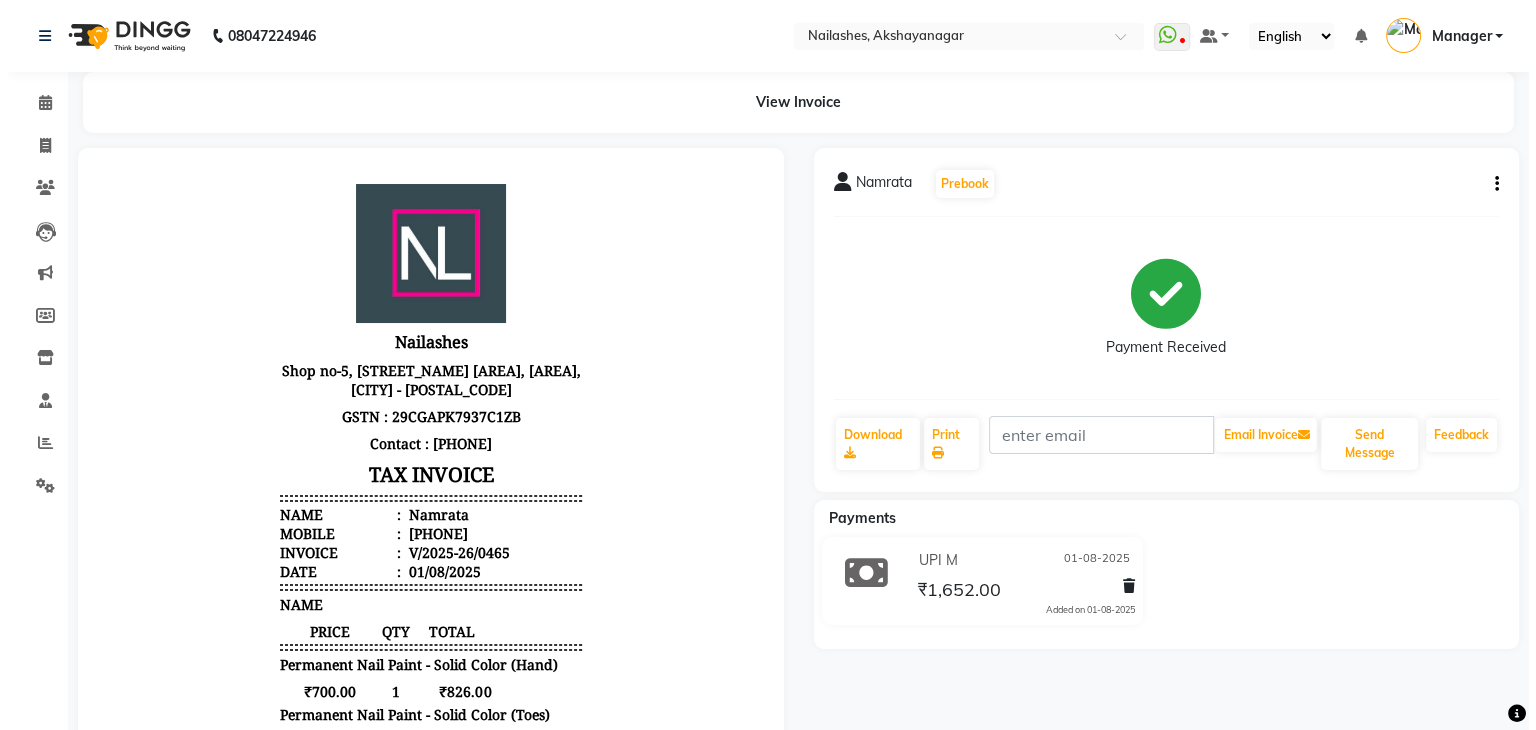 scroll, scrollTop: 0, scrollLeft: 0, axis: both 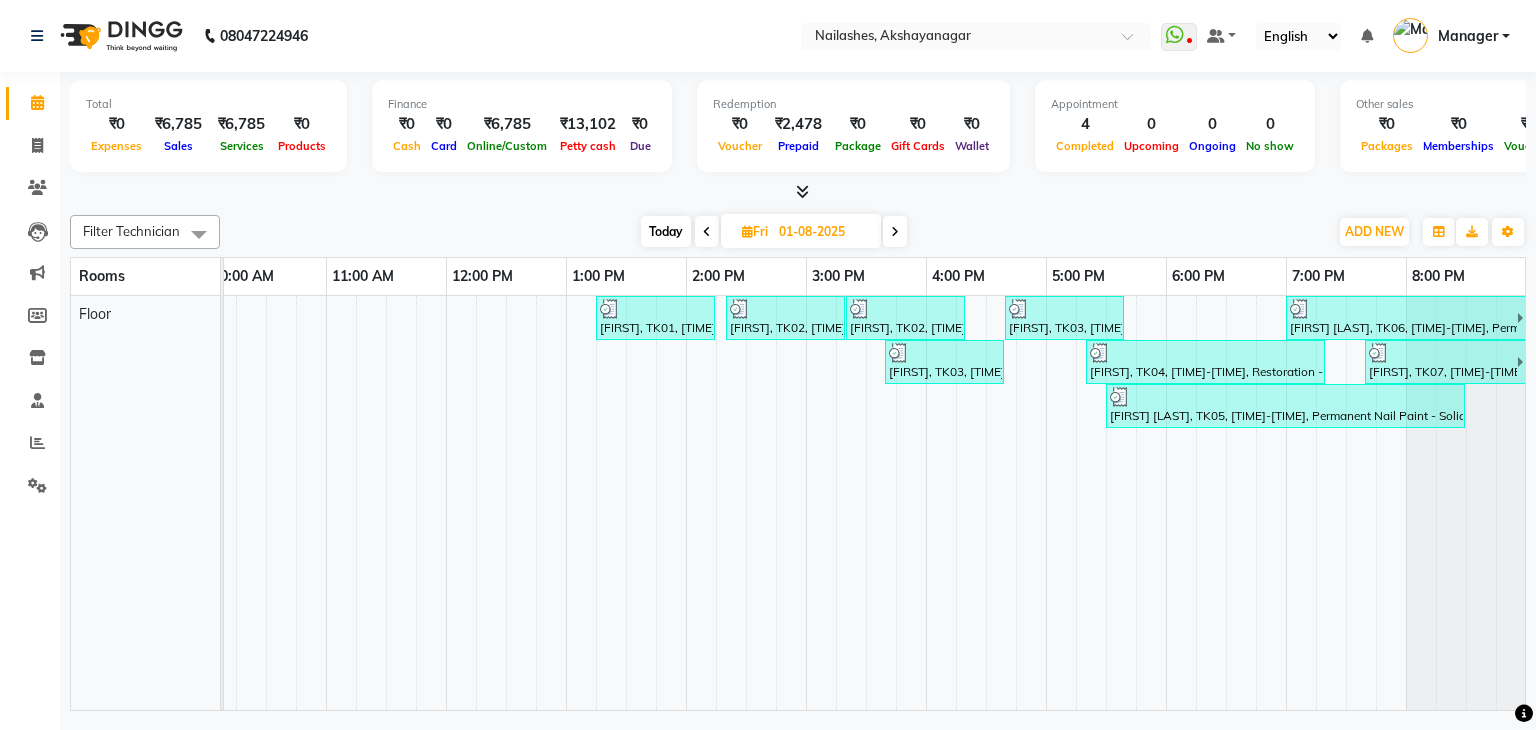 click on "[PERSON], TK02, [TIME]-[TIME], Permanent Nail Paint - Solid Color (Hand)" at bounding box center [785, 318] 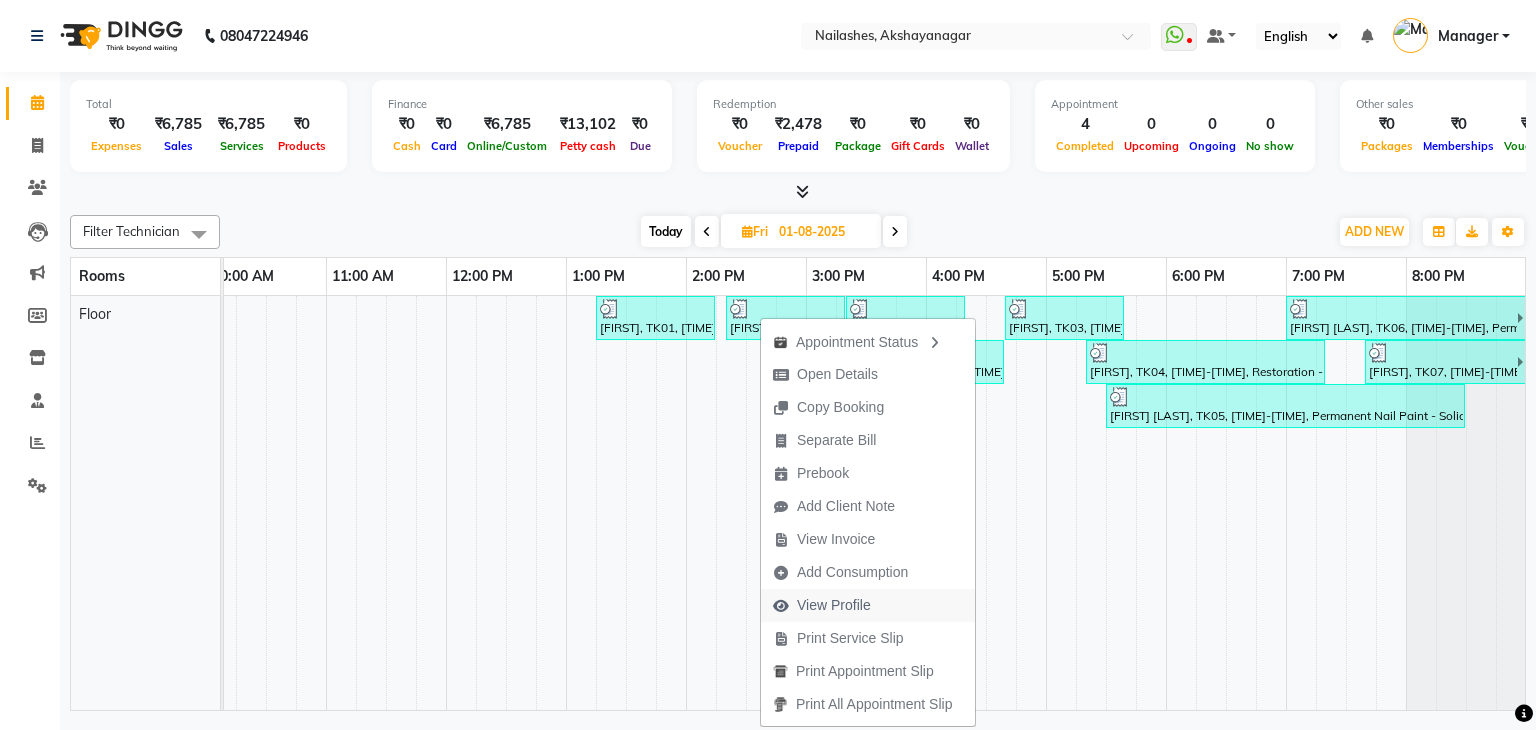 click on "View Profile" at bounding box center (834, 605) 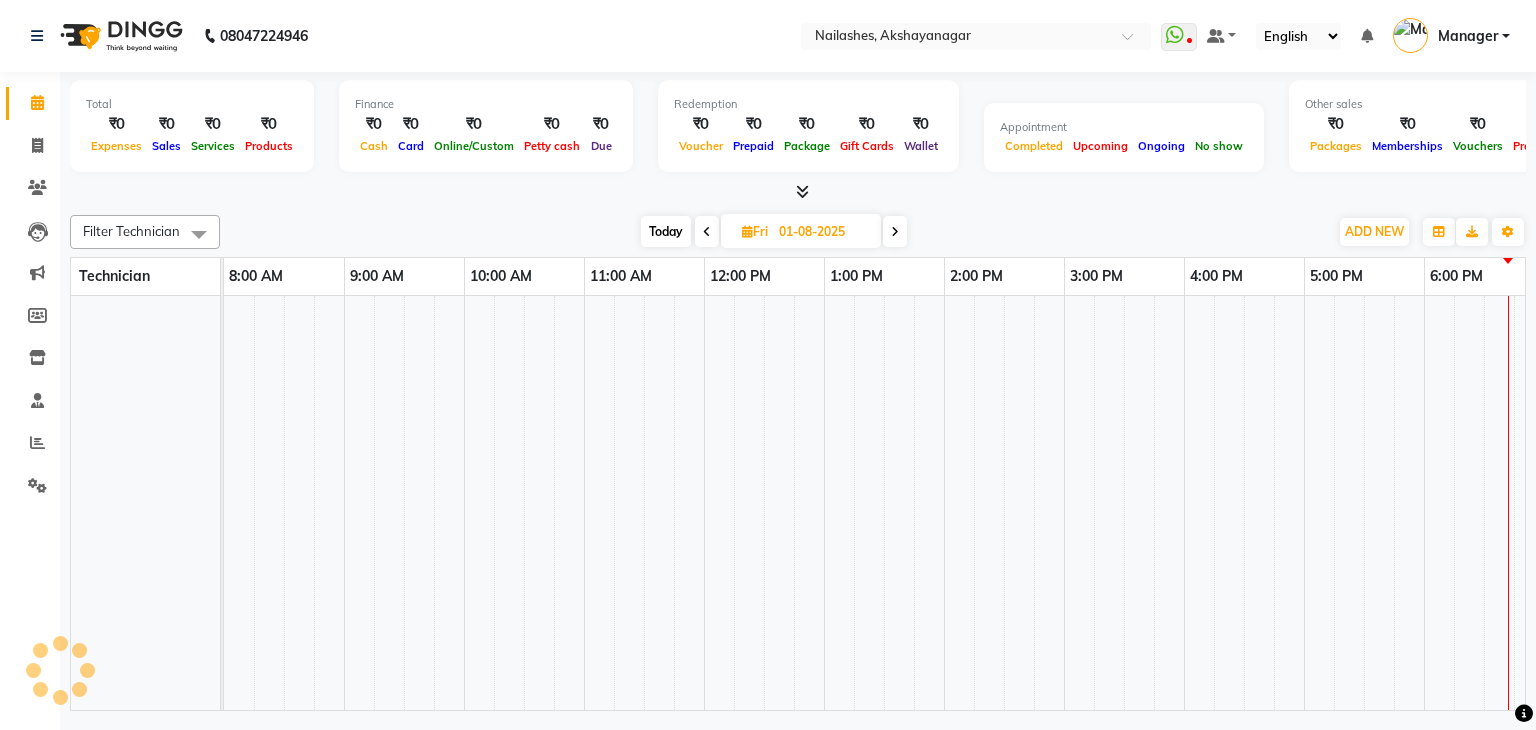scroll, scrollTop: 0, scrollLeft: 0, axis: both 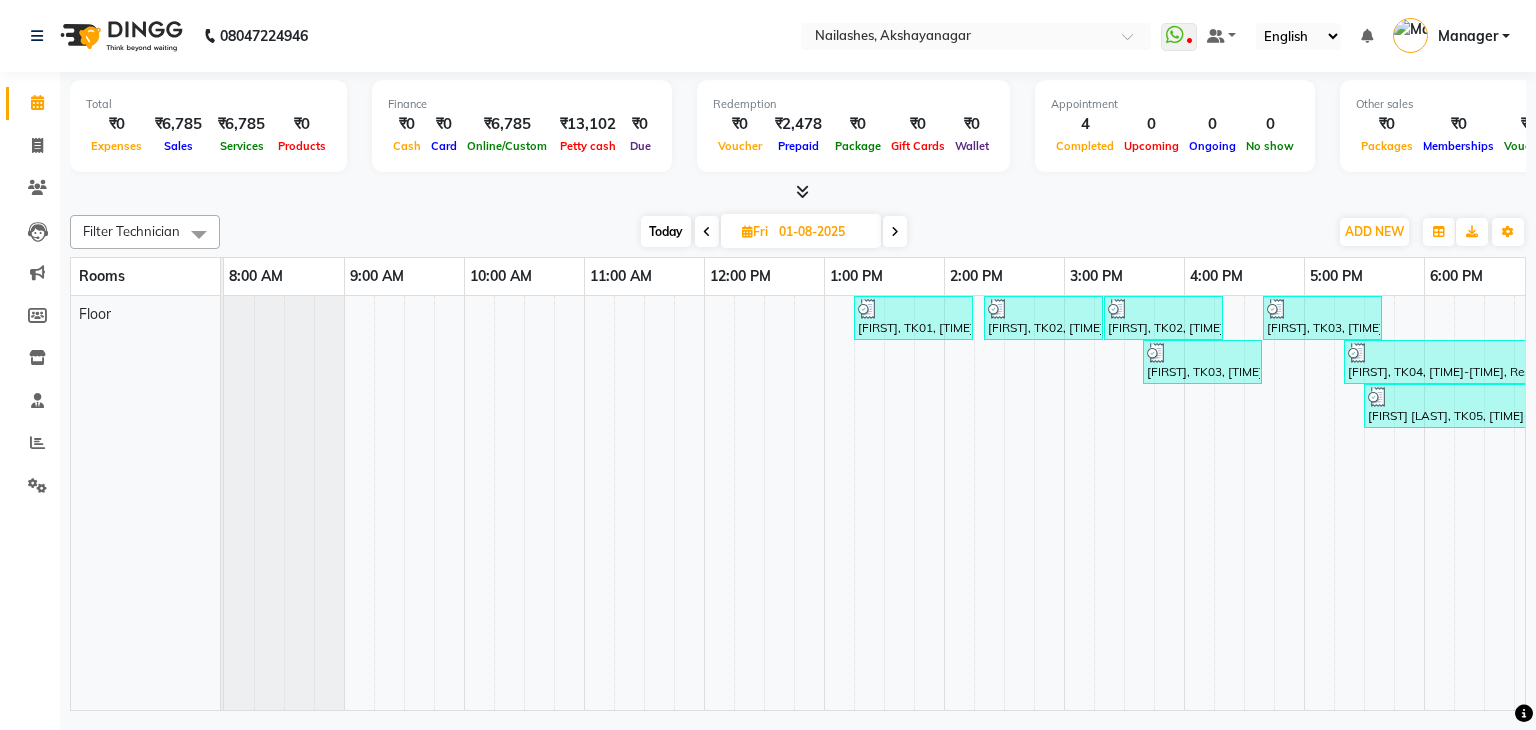 click on "[PERSON], TK03, [TIME]-[TIME], Permanent Nail Paint - Solid Color (Hand)" at bounding box center [1202, 362] 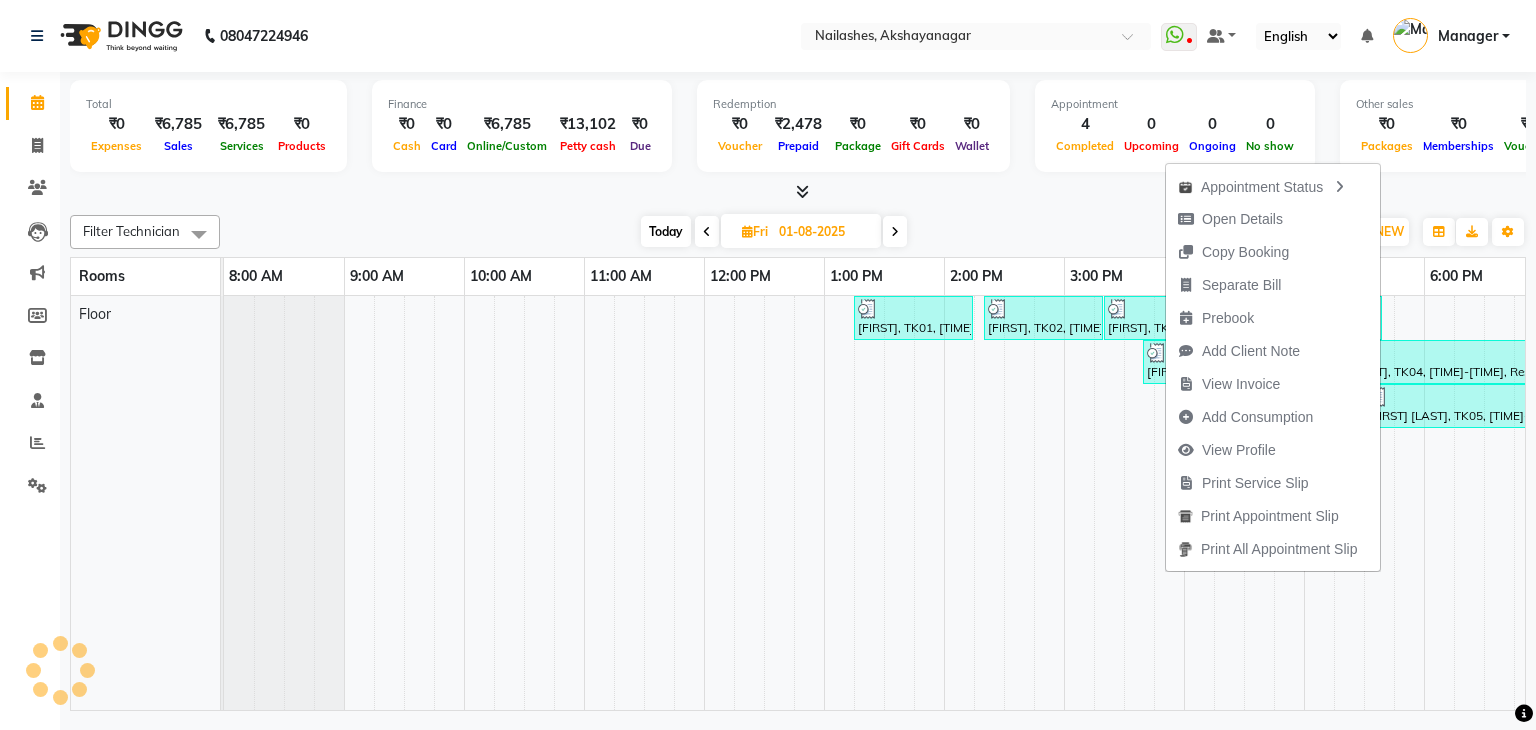 click on "Add Client Note" at bounding box center [1239, 351] 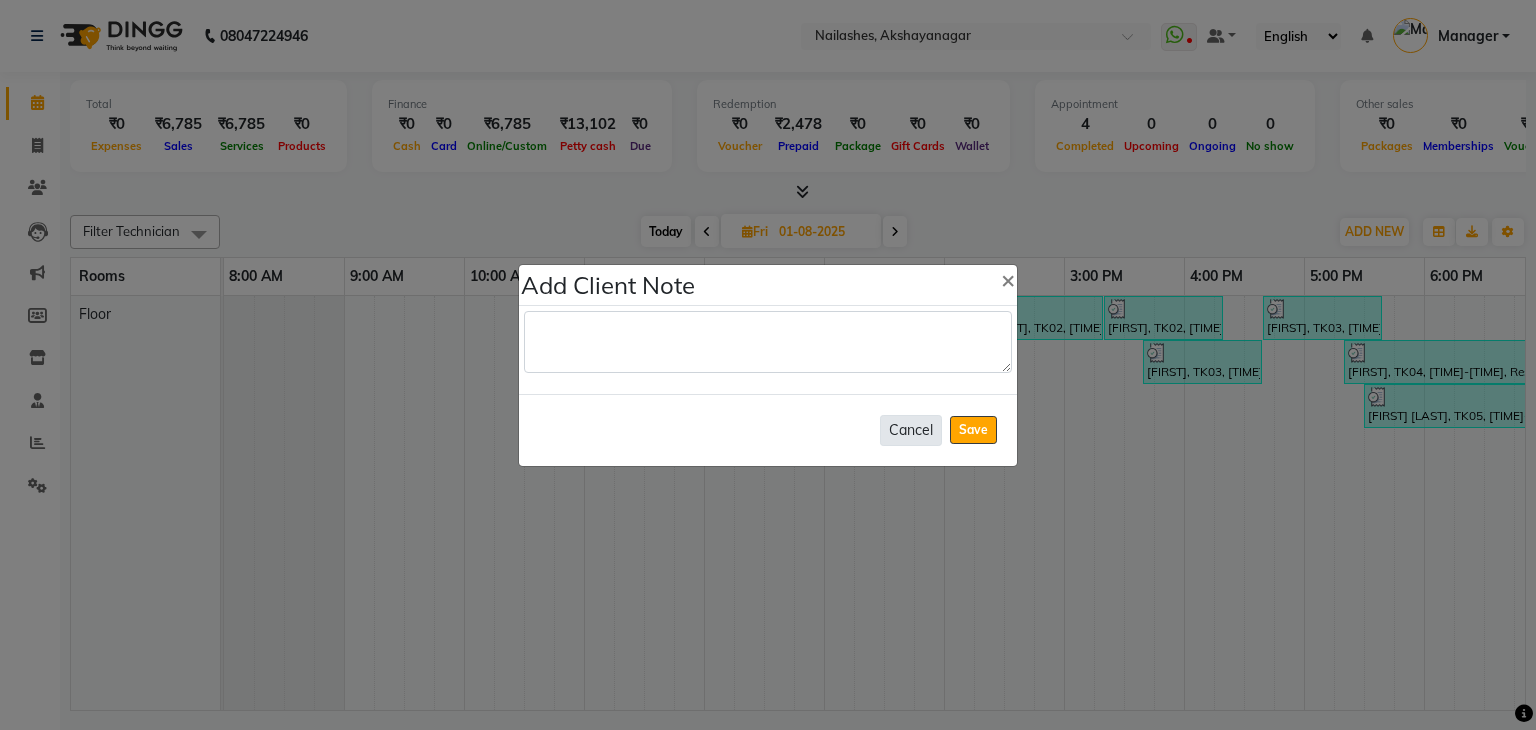 click on "Cancel" 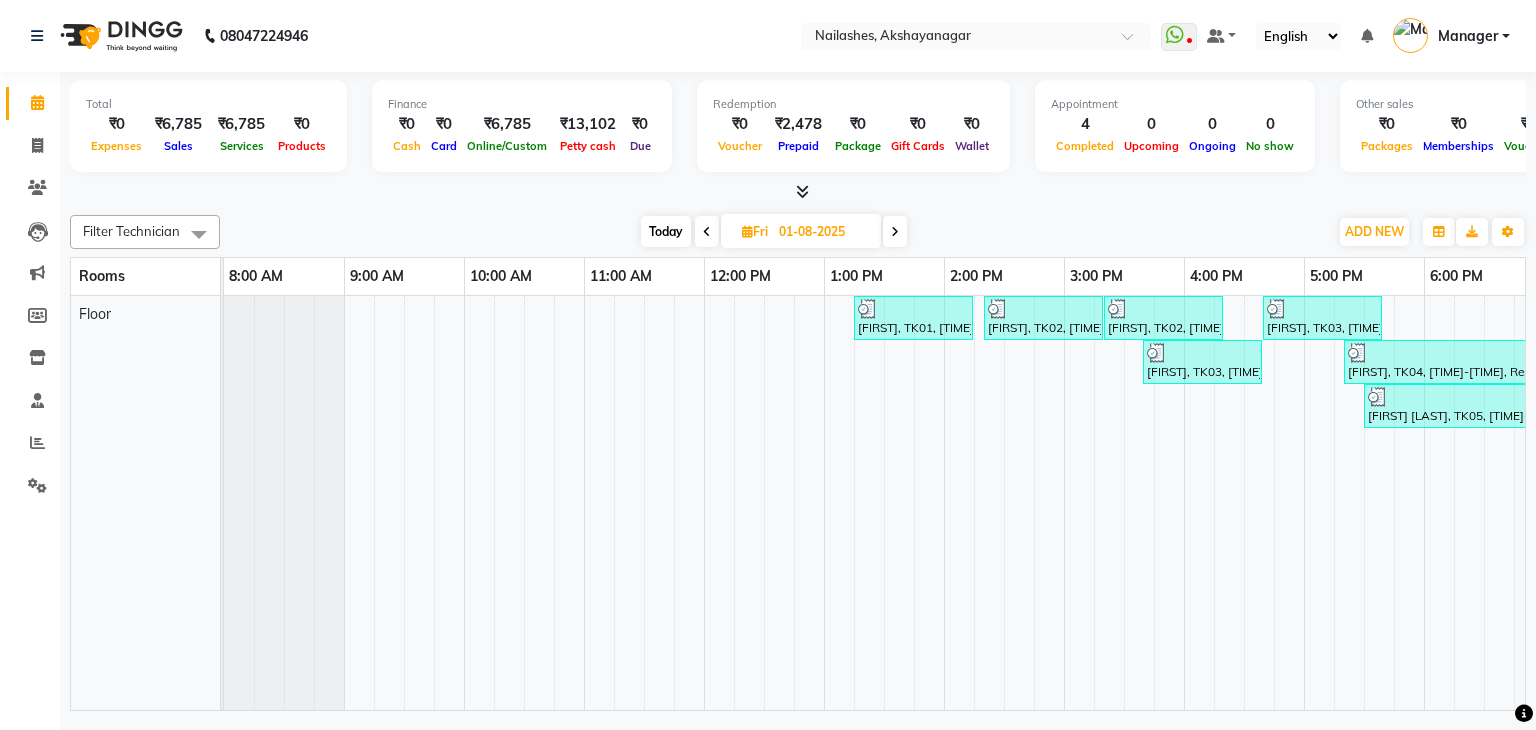 click on "[PERSON], TK03, [TIME]-[TIME], Permanent Nail Paint - Solid Color (Hand)" at bounding box center (1202, 362) 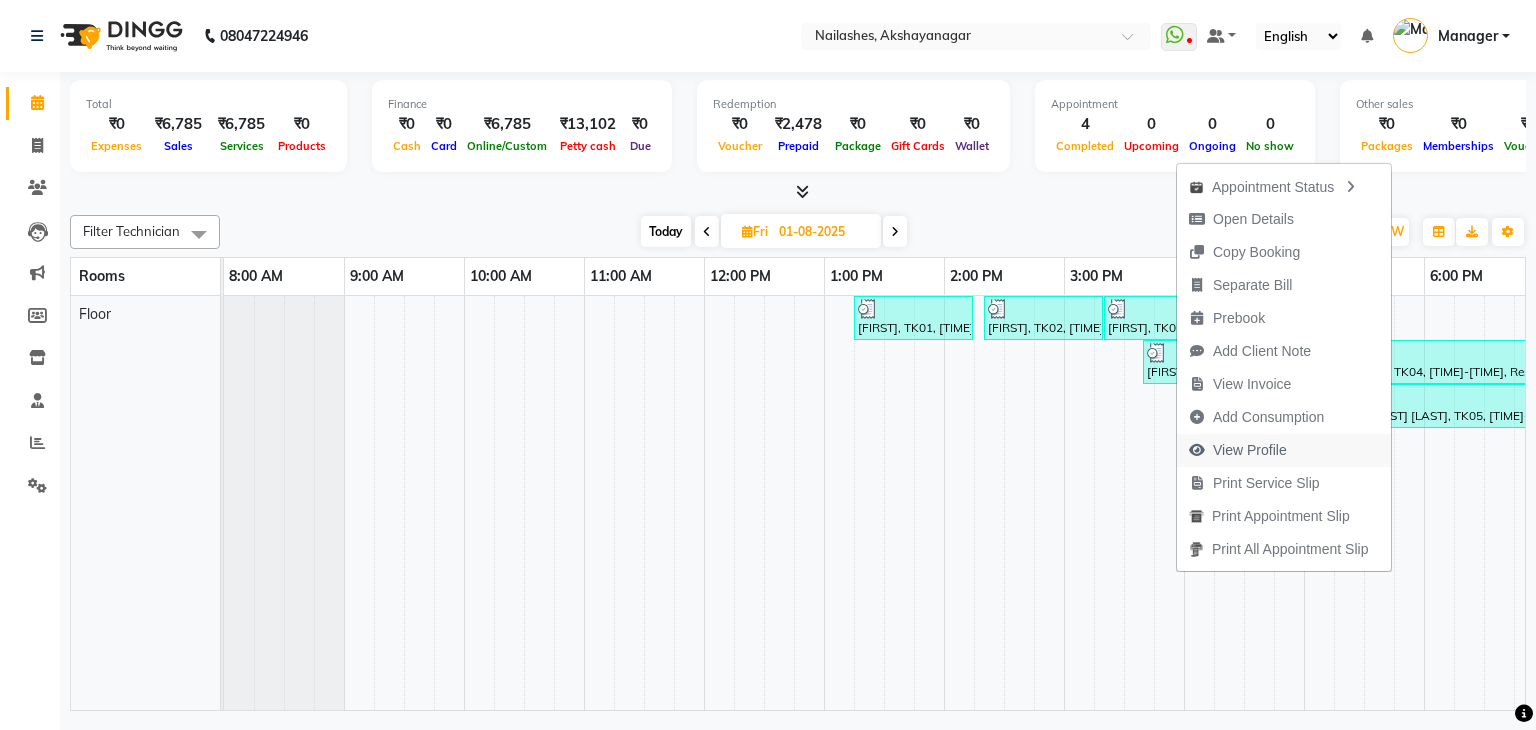 click on "View Profile" at bounding box center [1250, 450] 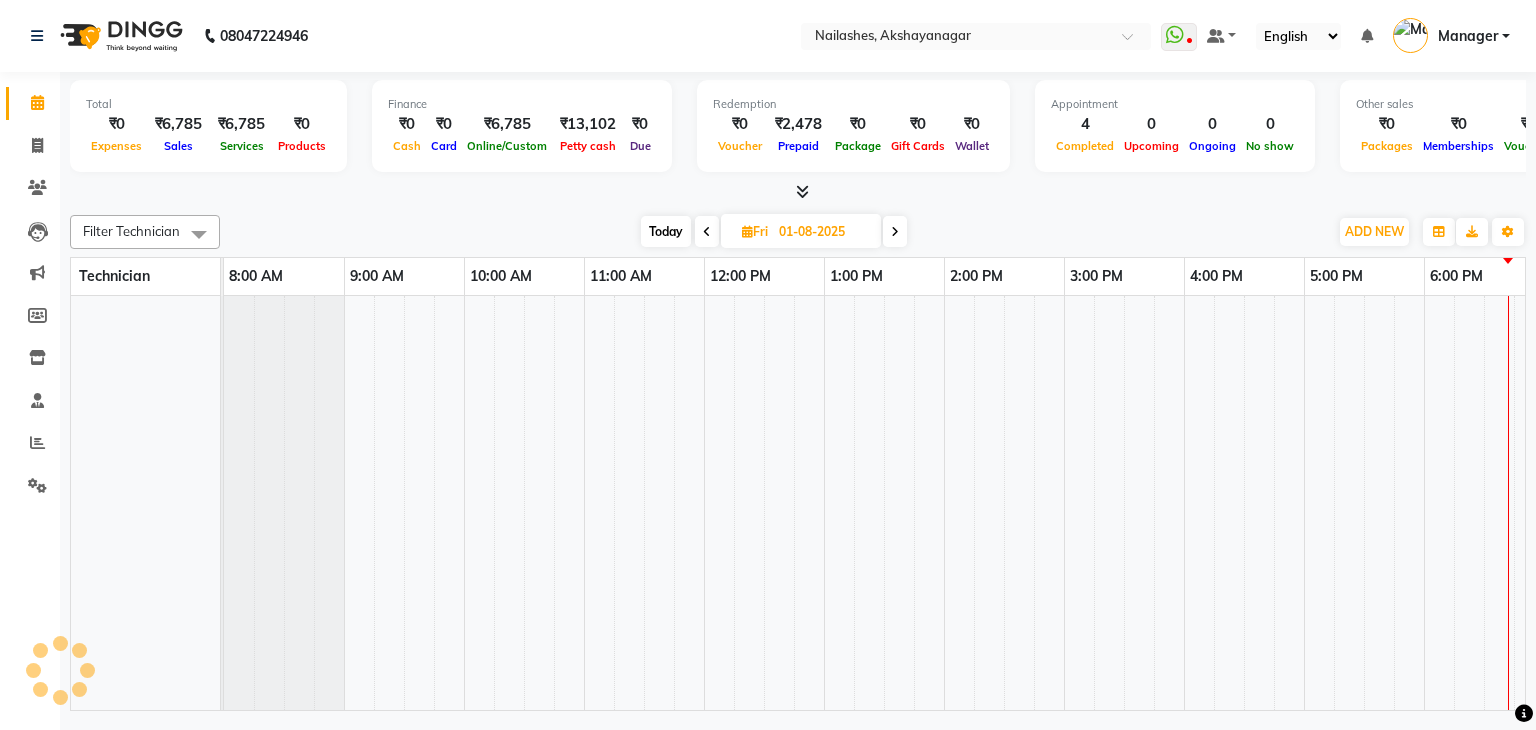 scroll, scrollTop: 0, scrollLeft: 0, axis: both 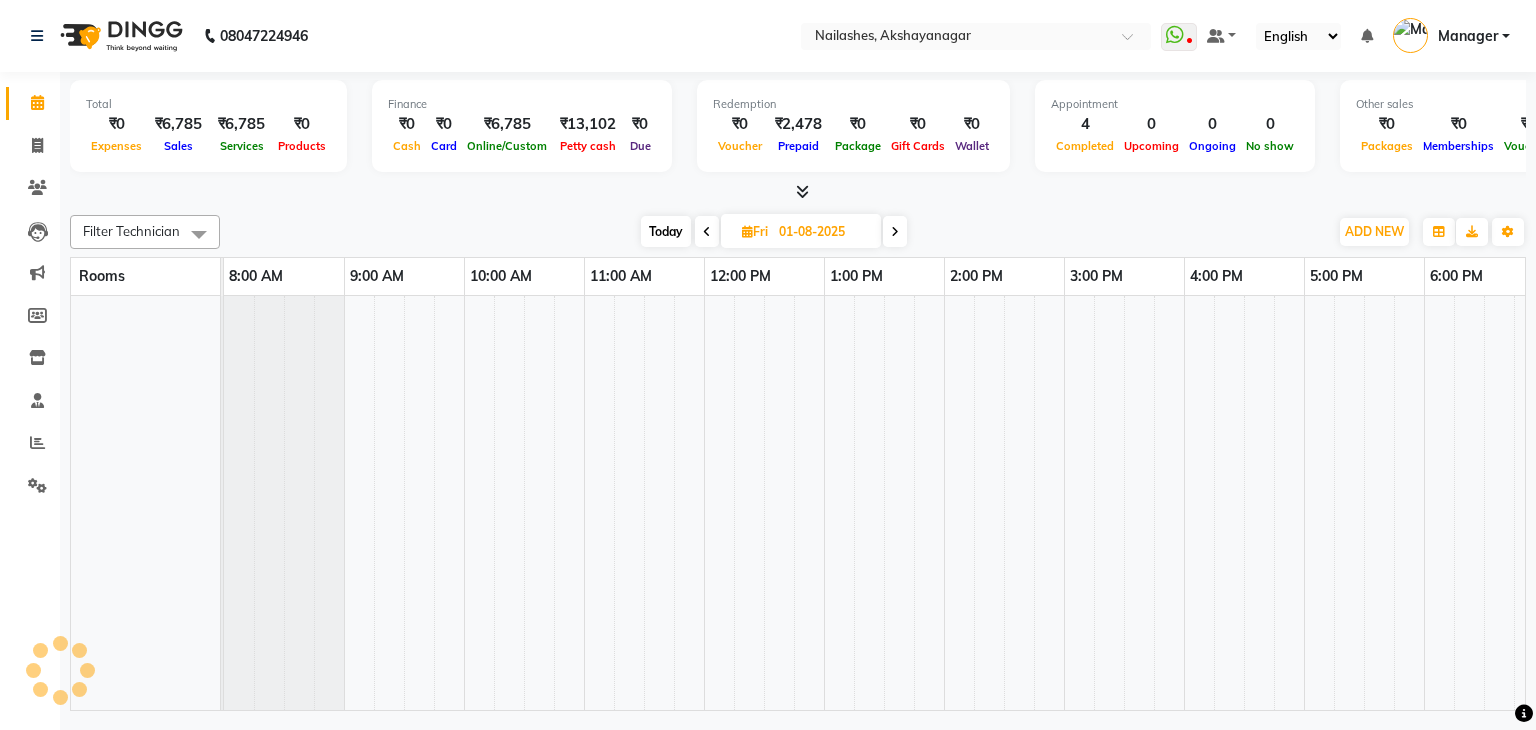 click at bounding box center [1289, 503] 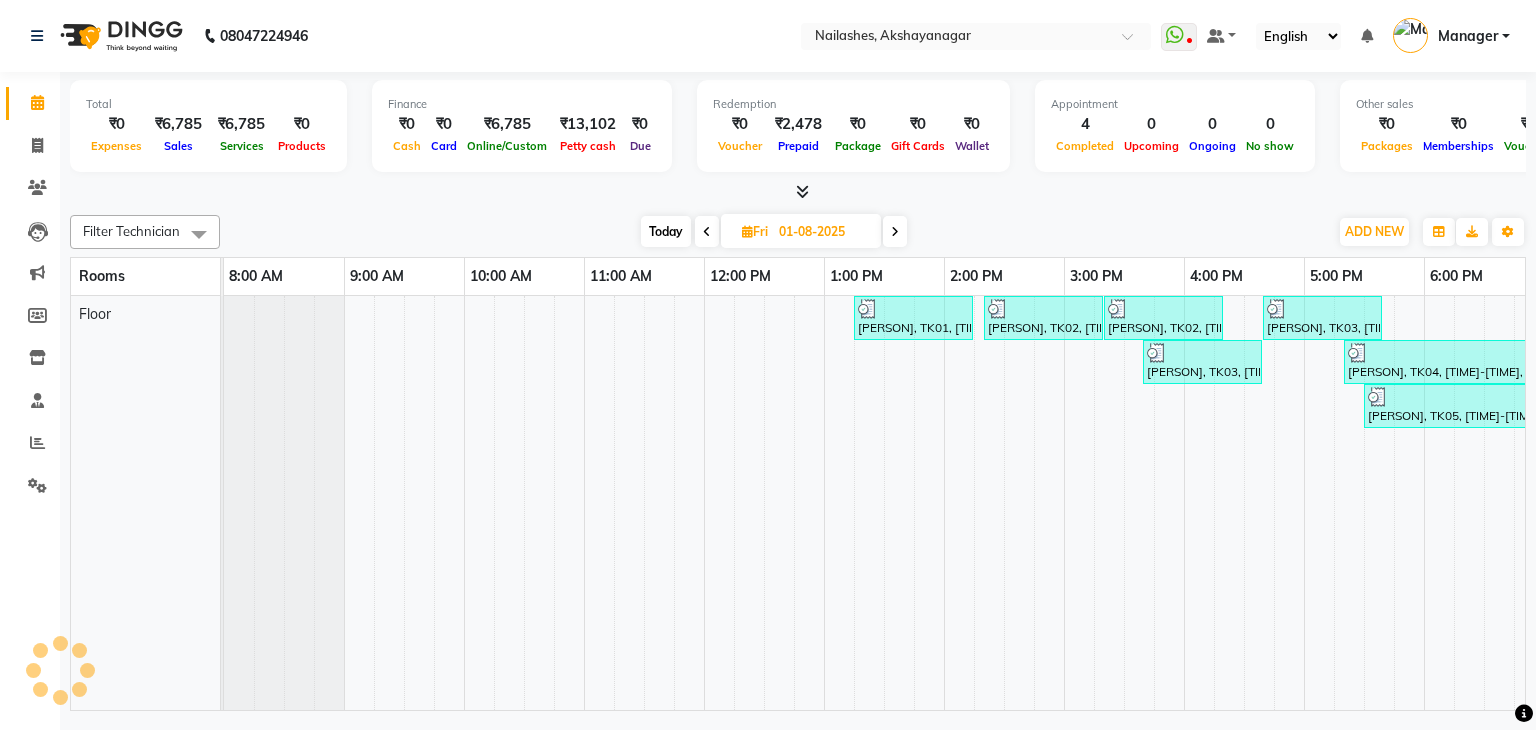 scroll, scrollTop: 0, scrollLeft: 0, axis: both 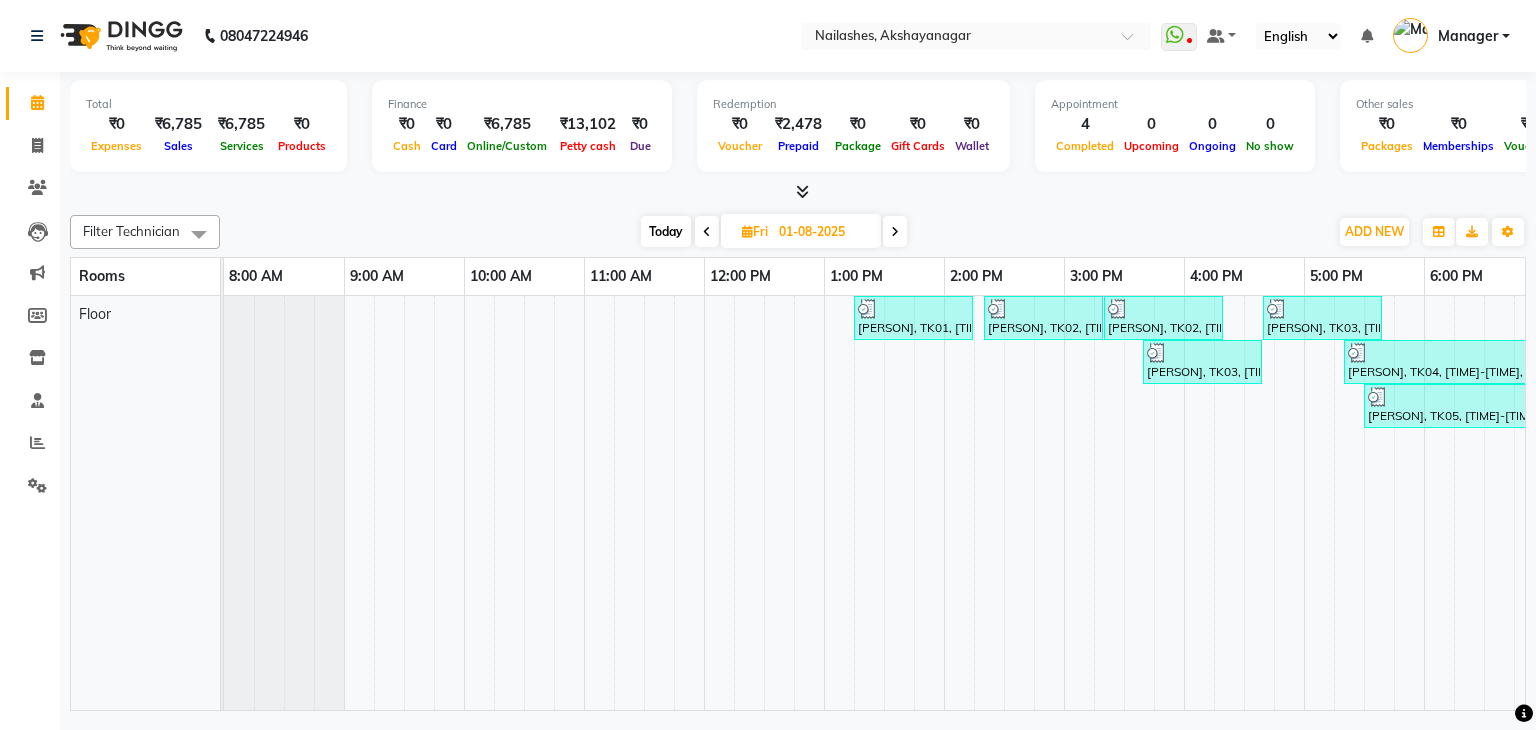 click on "[PERSON], TK04, [TIME]-[TIME], Restoration - Removal of Extension (Hand),Restoration - Removal of Nail Paint (Toes)" at bounding box center (1463, 362) 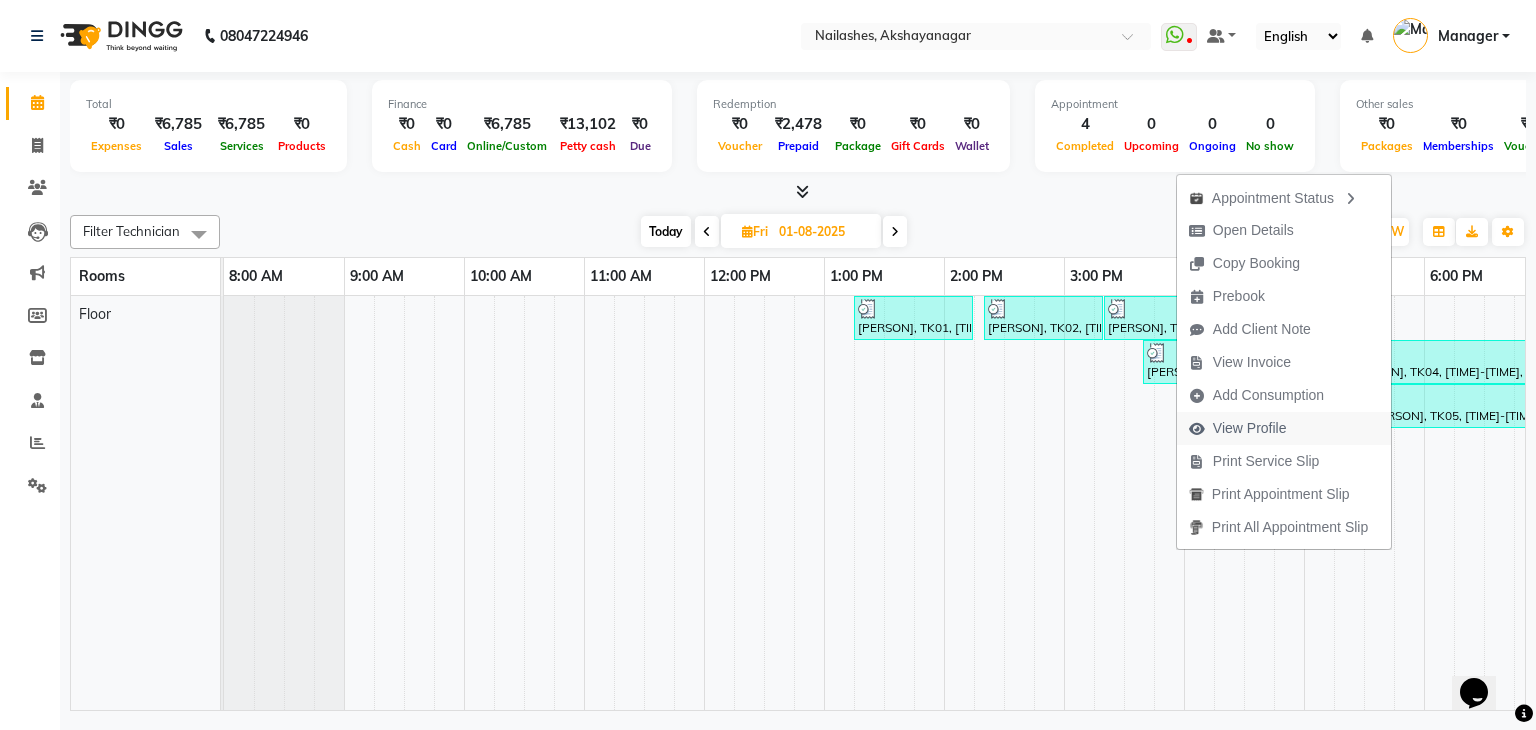 scroll, scrollTop: 0, scrollLeft: 0, axis: both 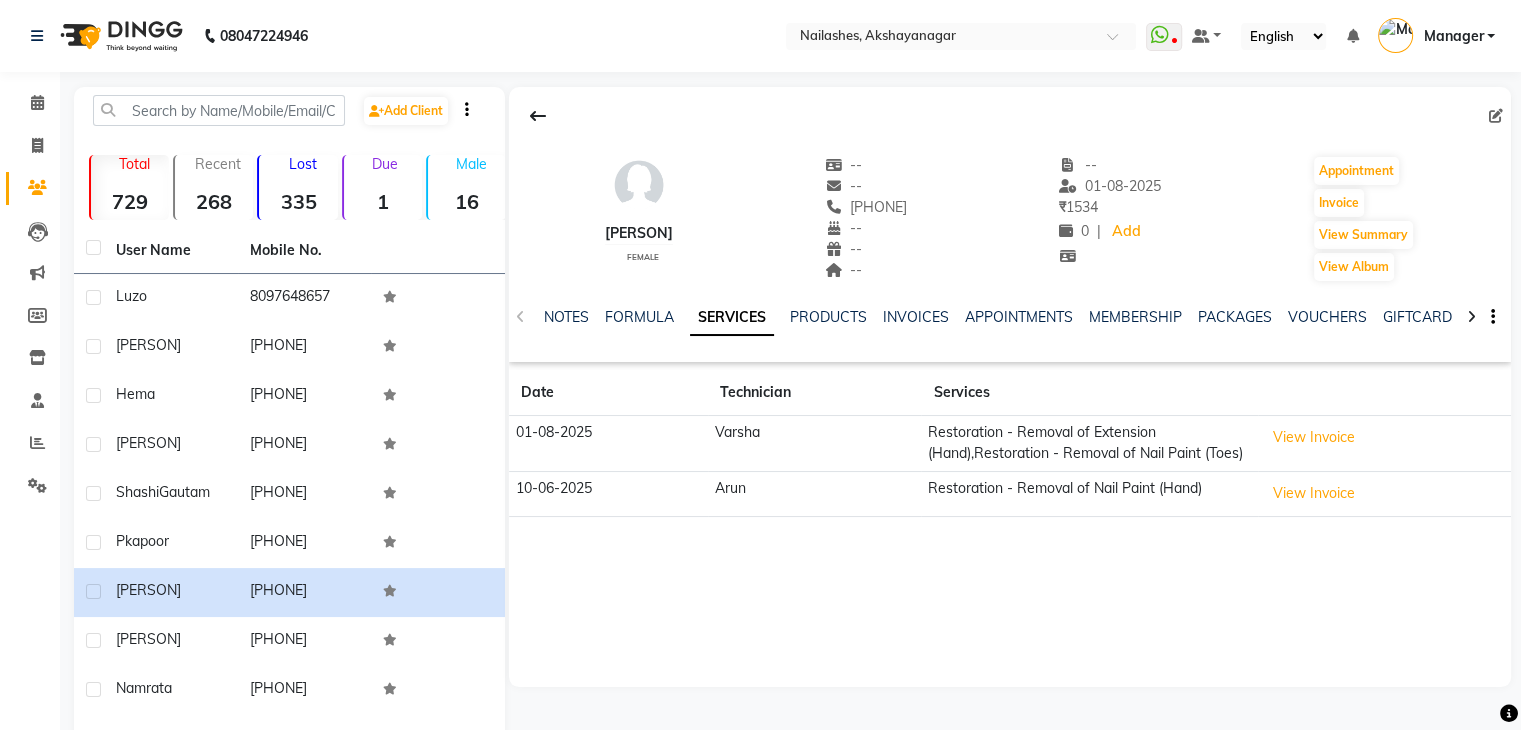 click on "[PERSON]    female  --   --   [PHONE]  --  --  --  -- [DATE] ₹    [NUMBER] 0 |  Add   Appointment   Invoice  View Summary  View Album  NOTES FORMULA SERVICES PRODUCTS INVOICES APPOINTMENTS MEMBERSHIP PACKAGES VOUCHERS GIFTCARDS POINTS FORMS FAMILY CARDS WALLET Date Technician Services [DATE] [PERSON] Restoration - Removal of Extension (Hand),Restoration - Removal of Nail Paint (Hand)  View Invoice  [DATE] [PERSON] Restoration - Removal of Nail Paint (Hand)  View Invoice" 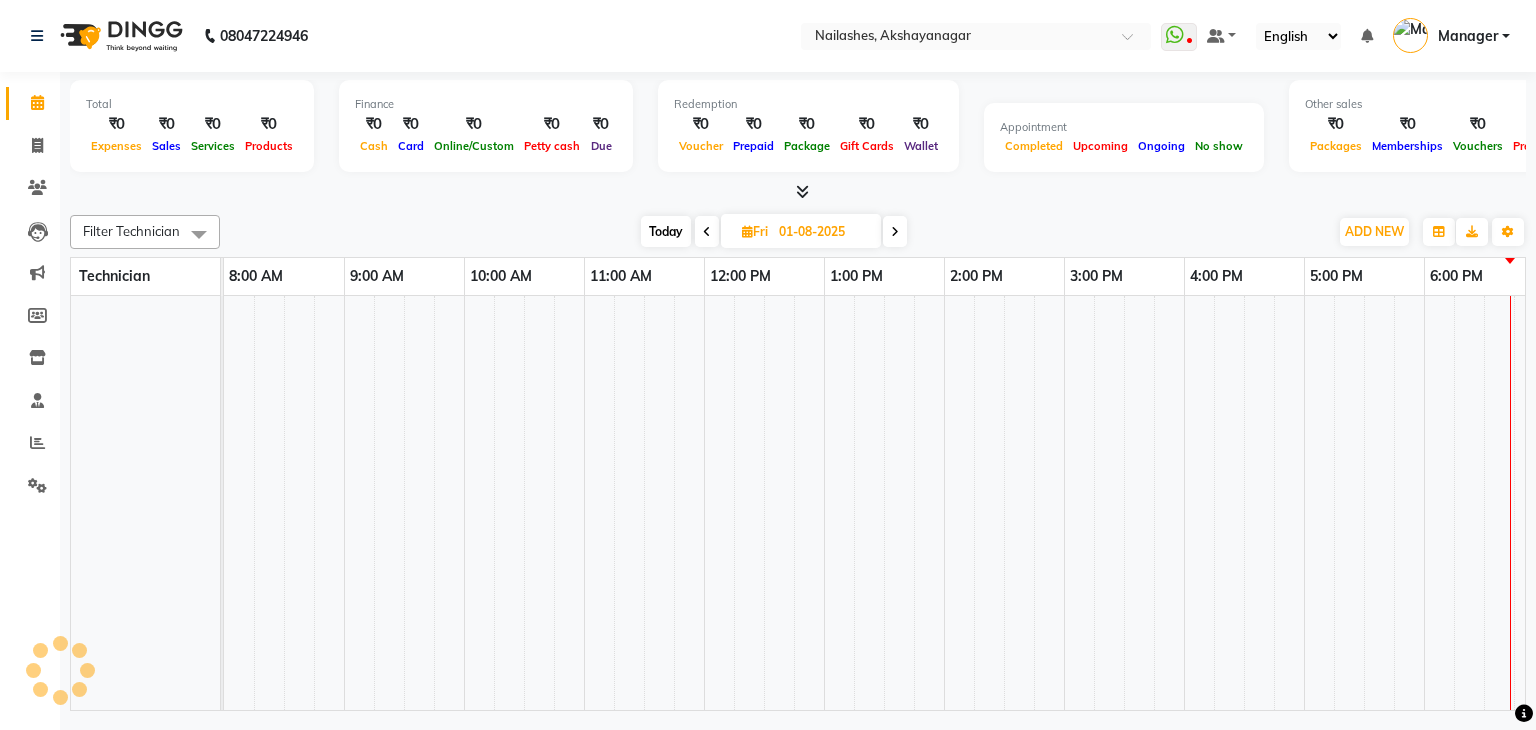 scroll, scrollTop: 0, scrollLeft: 0, axis: both 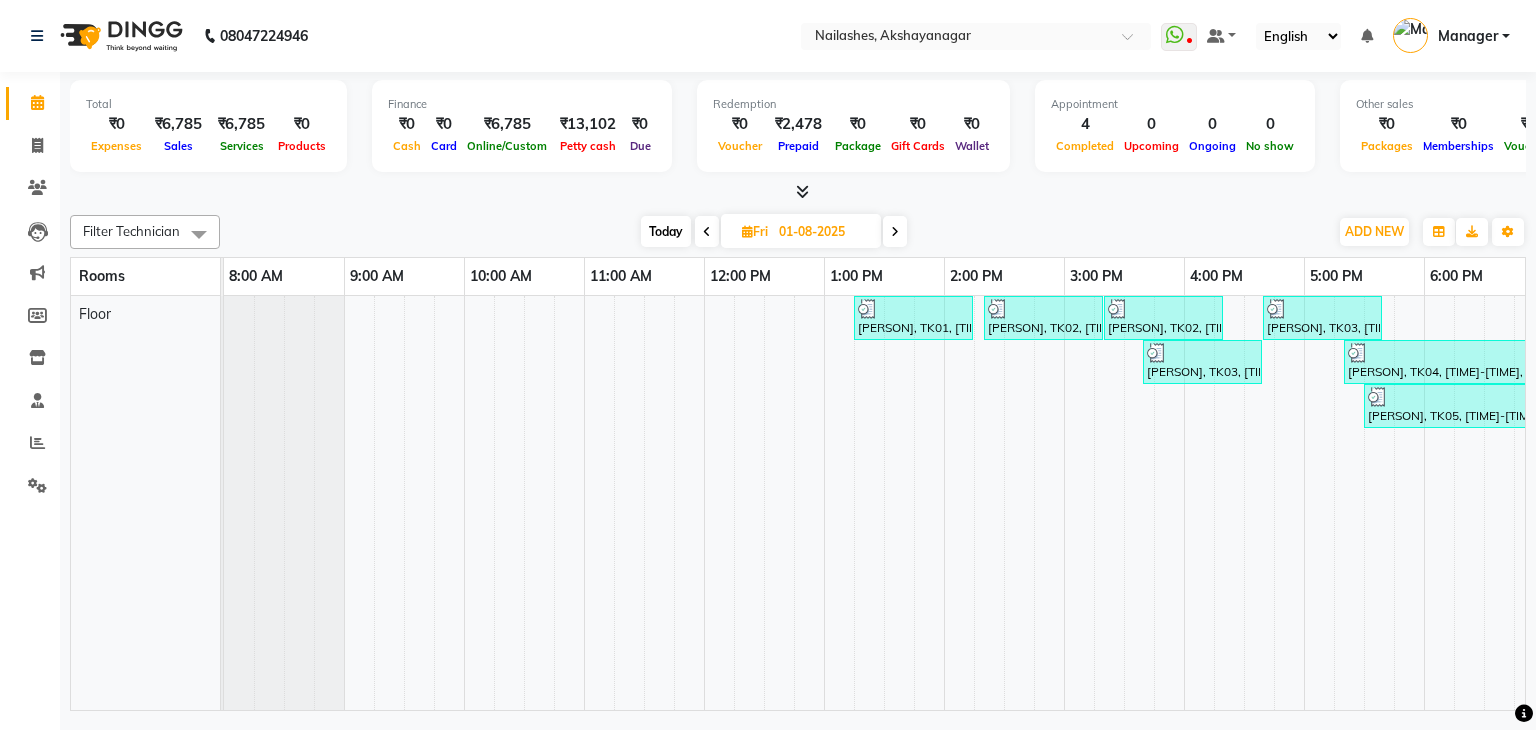 click on "[PERSON], TK05, [TIME]-[TIME], Permanent Nail Paint - Solid Color (Hand),Permanent Nail Paint - Solid Color (Hand),Permanent Nail Paint - Solid Color (Toes)" at bounding box center (1543, 406) 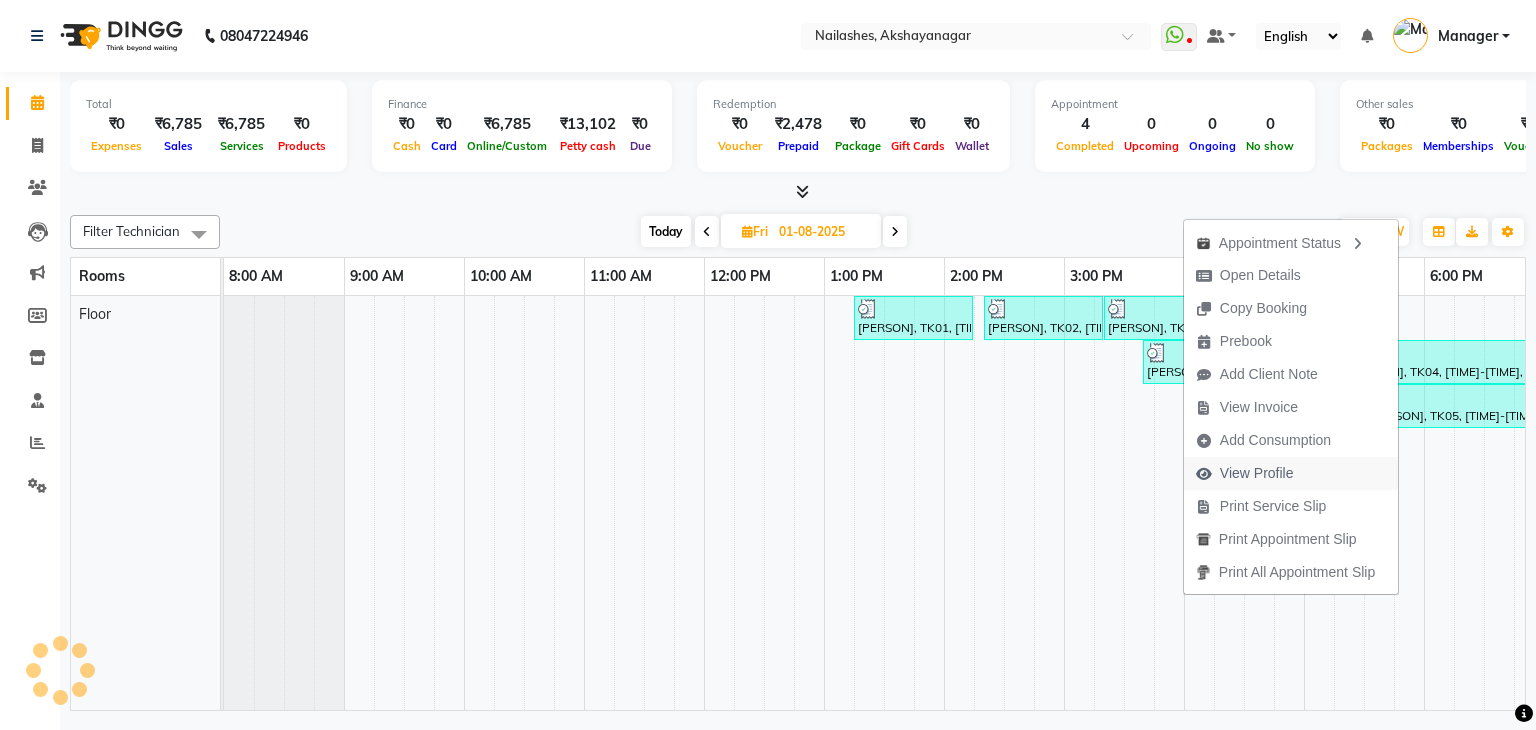 click on "View Profile" at bounding box center [1257, 473] 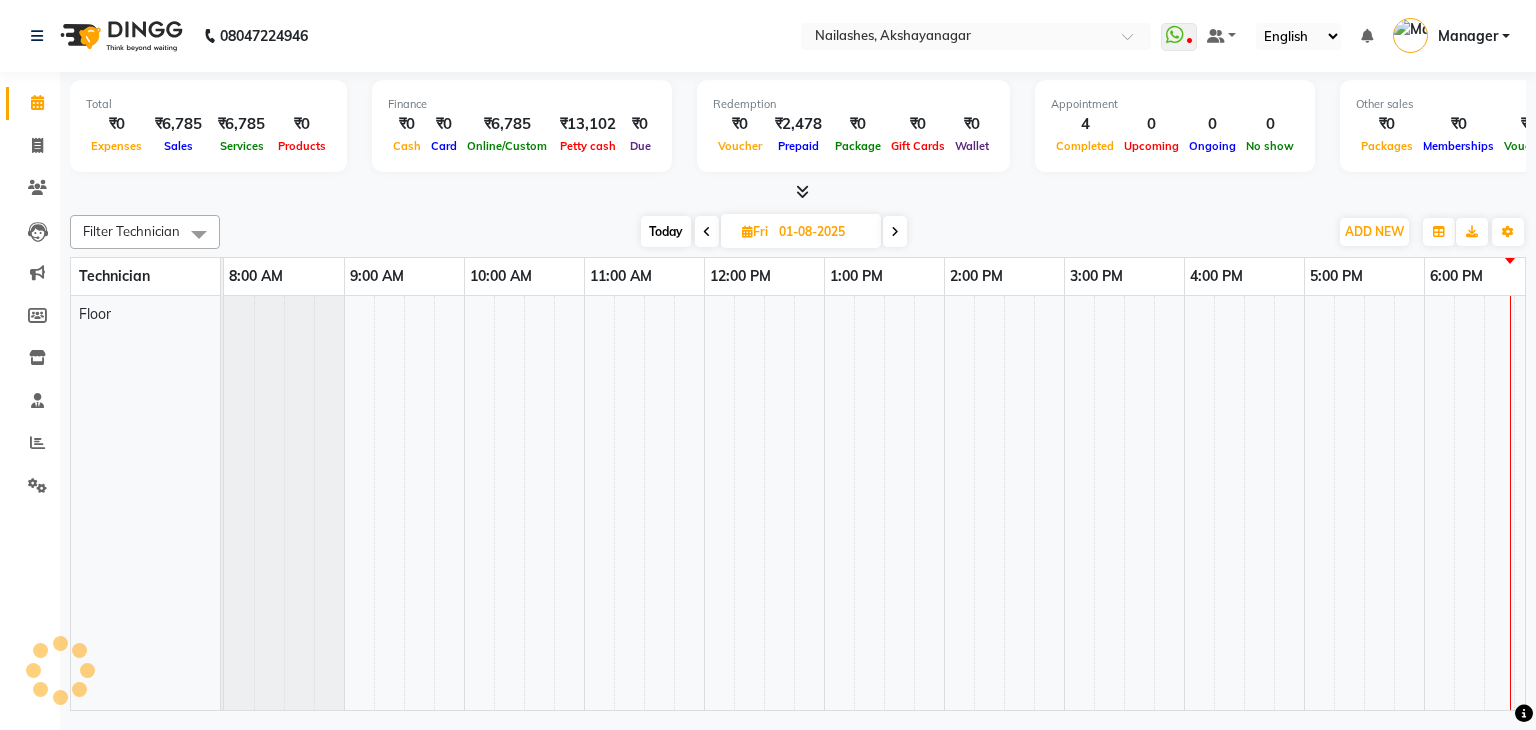scroll, scrollTop: 0, scrollLeft: 258, axis: horizontal 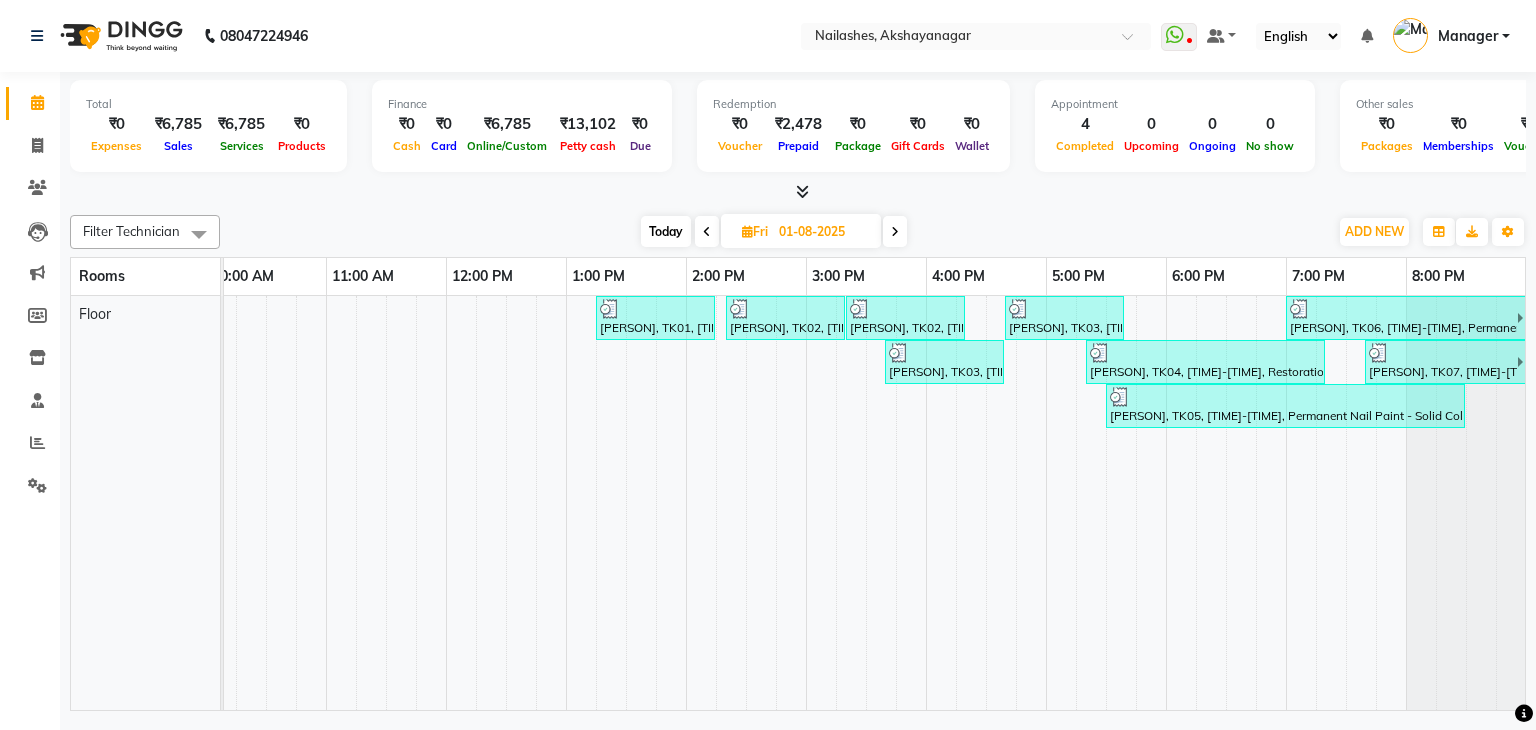 drag, startPoint x: 1411, startPoint y: 237, endPoint x: 1535, endPoint y: 99, distance: 185.52628 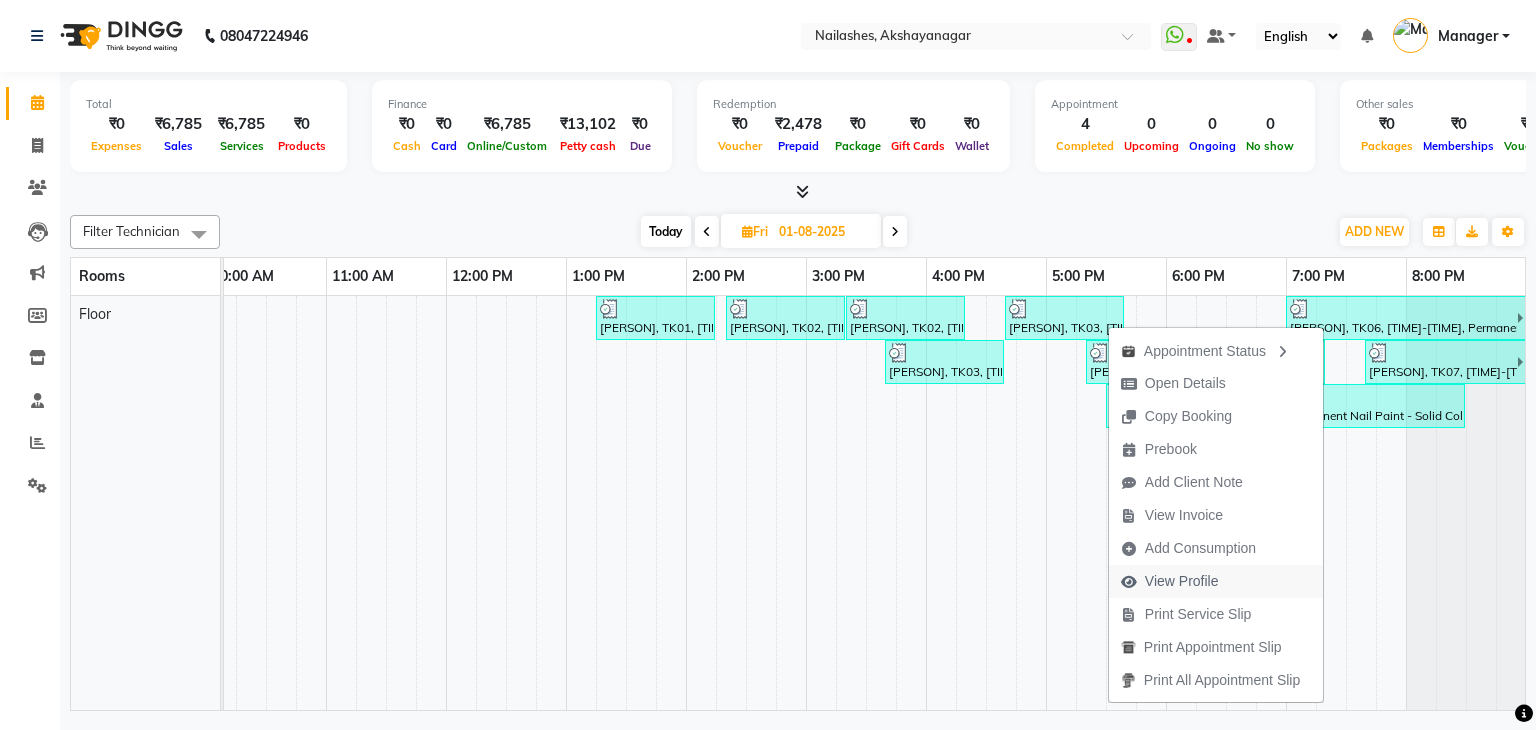 click on "View Profile" at bounding box center [1182, 581] 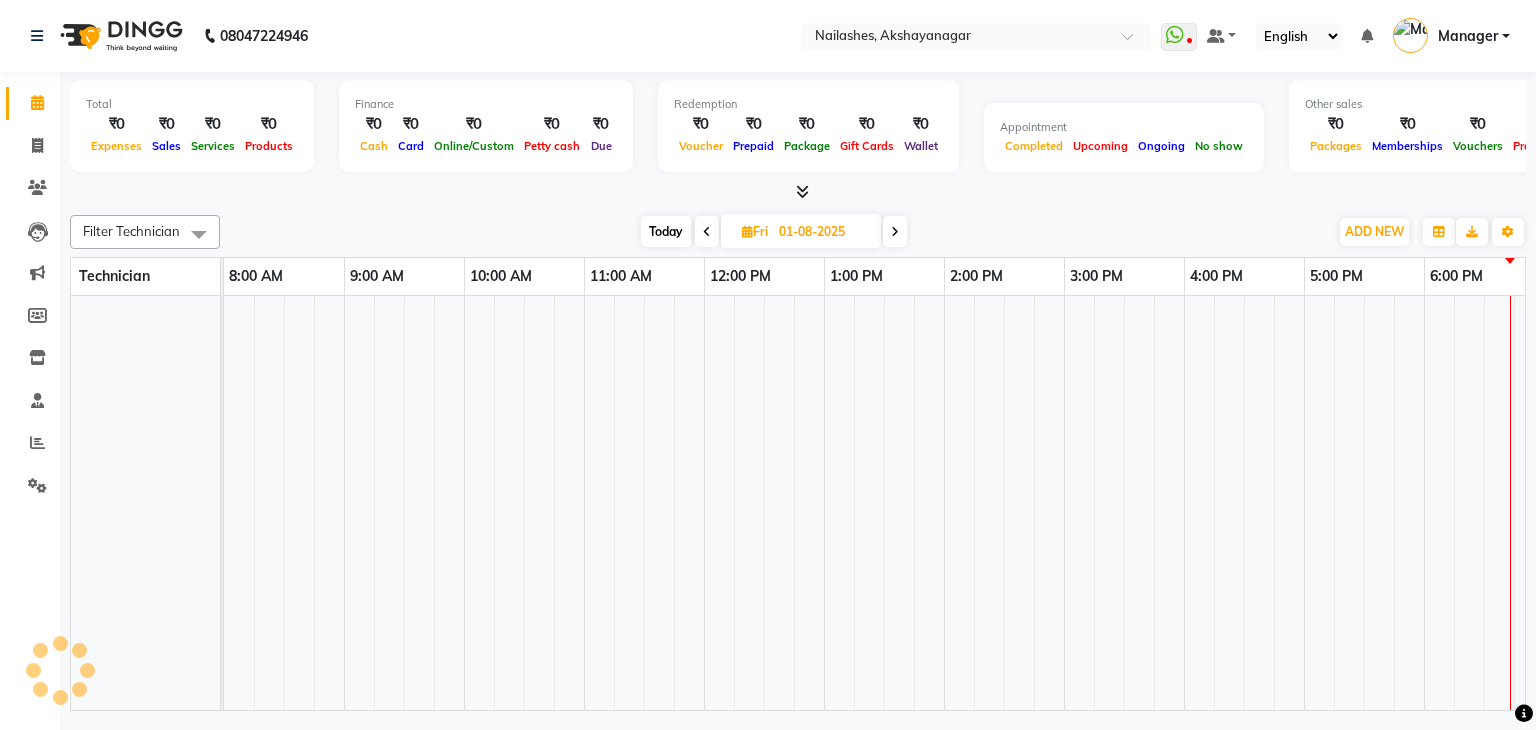 scroll, scrollTop: 0, scrollLeft: 0, axis: both 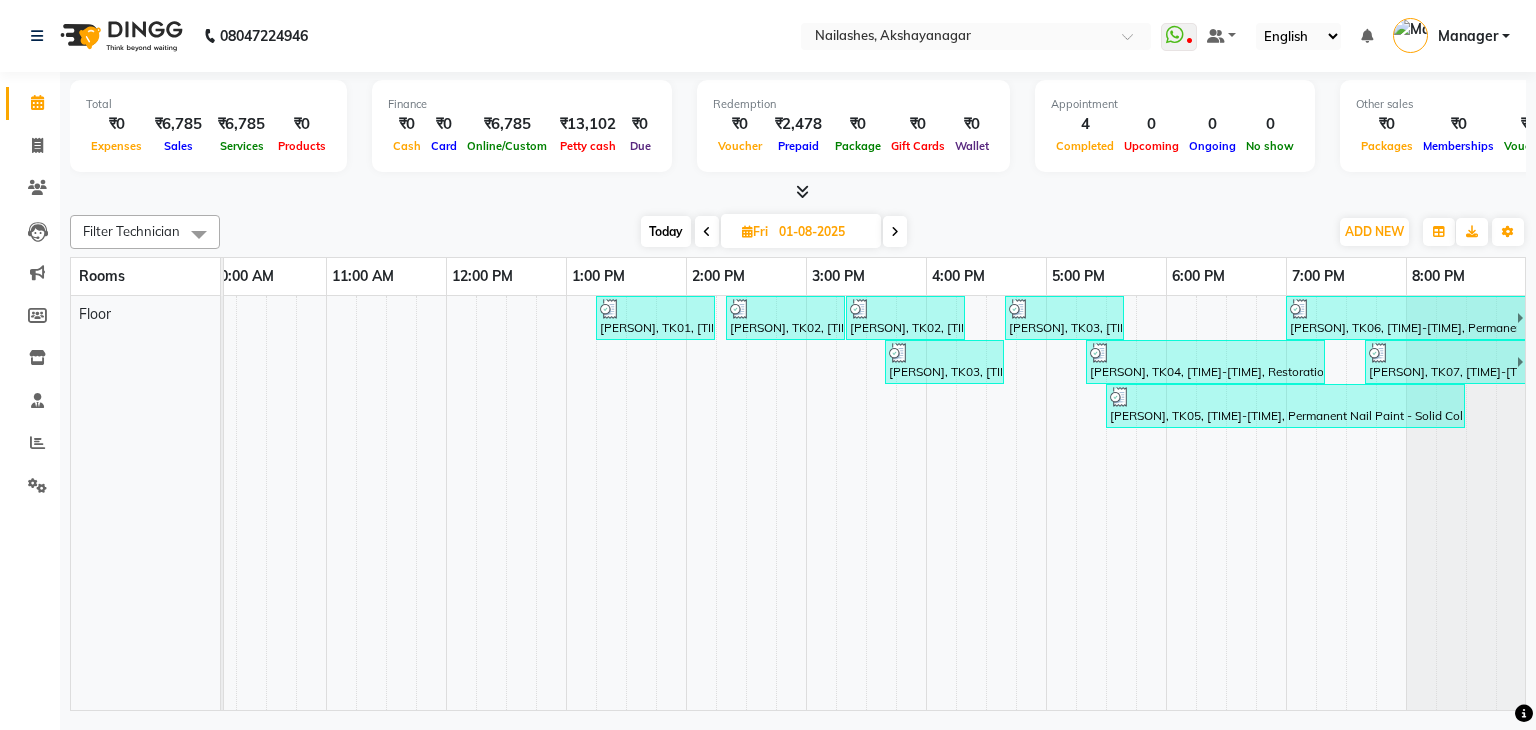 click at bounding box center [851, 503] 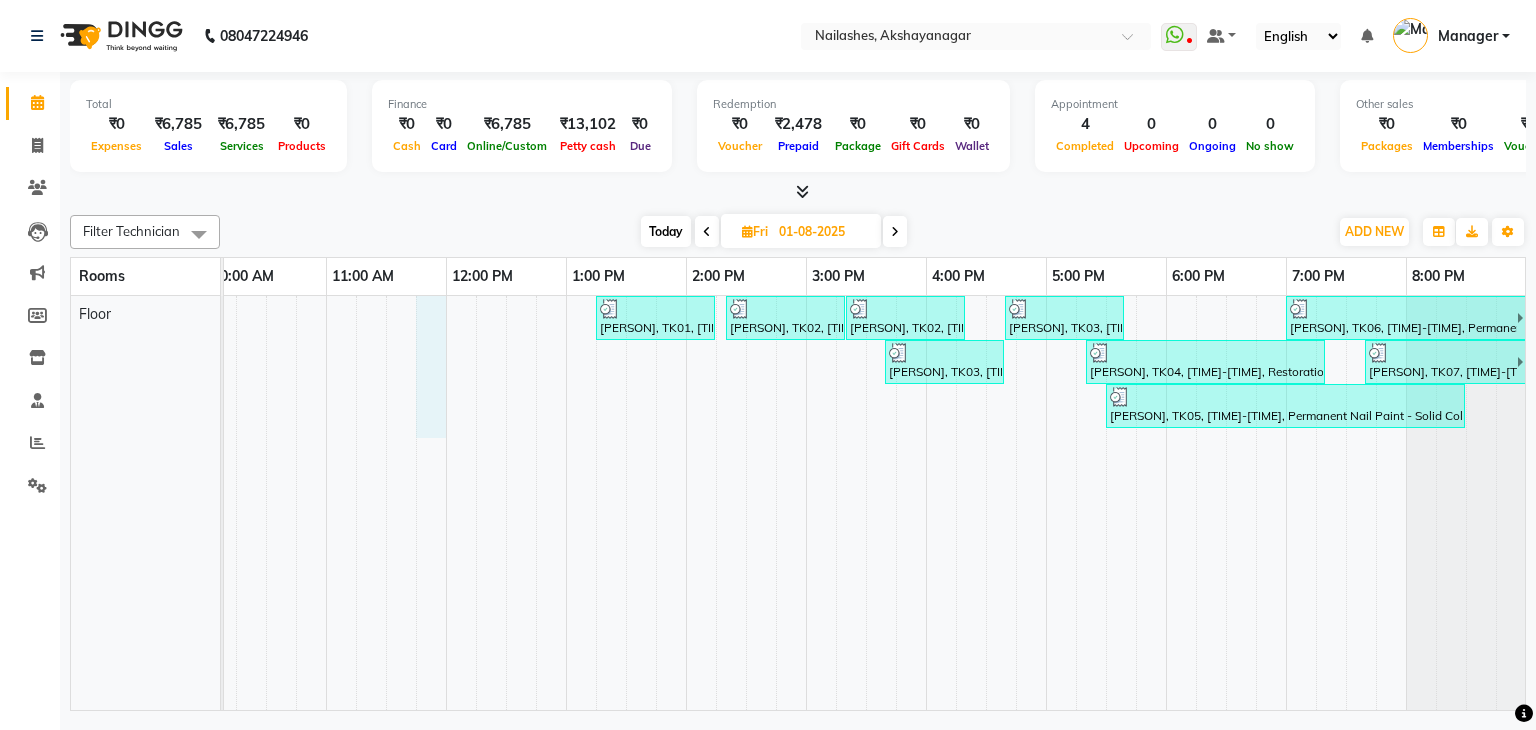 click on "[PERSON], TK01, [TIME]-[TIME], Eyelash Refil - Classic     [PERSON], TK02, [TIME]-[TIME], Permanent Nail Paint - Solid Color (Hand)     [PERSON], TK02, [TIME]-[TIME], Permanent Nail Paint - Solid Color (Toes)     [PERSON], TK03, [TIME]-[TIME], Permanent Nail Paint - Solid Color (Toes)     [PERSON], TK06, [TIME]-[TIME], Permanent Nail Paint - Solid Color (Toes),Nail Art - 3d Art (Hand),Nail Art - Myler Per Finger (Hand),Gel Extensions + Gel Nail Paint     [PERSON], TK03, [TIME]-[TIME], Permanent Nail Paint - Solid Color (Hand)     [PERSON], TK04, [TIME]-[TIME], Restoration - Removal of Extension (Hand),Restoration - Removal of Nail Paint (Toes)     [PERSON], TK07, [TIME]-[TIME], Permanent Nail Paint - Solid Color (Hand),Nail Extension - Foaming (Hand),Nail Art - Cat Eye (Hand)     [PERSON], TK05, [TIME]-[TIME], Permanent Nail Paint - Solid Color (Hand),Permanent Nail Paint - Solid Color (Hand),Permanent Nail Paint - Solid Color (Toes)" at bounding box center [746, 503] 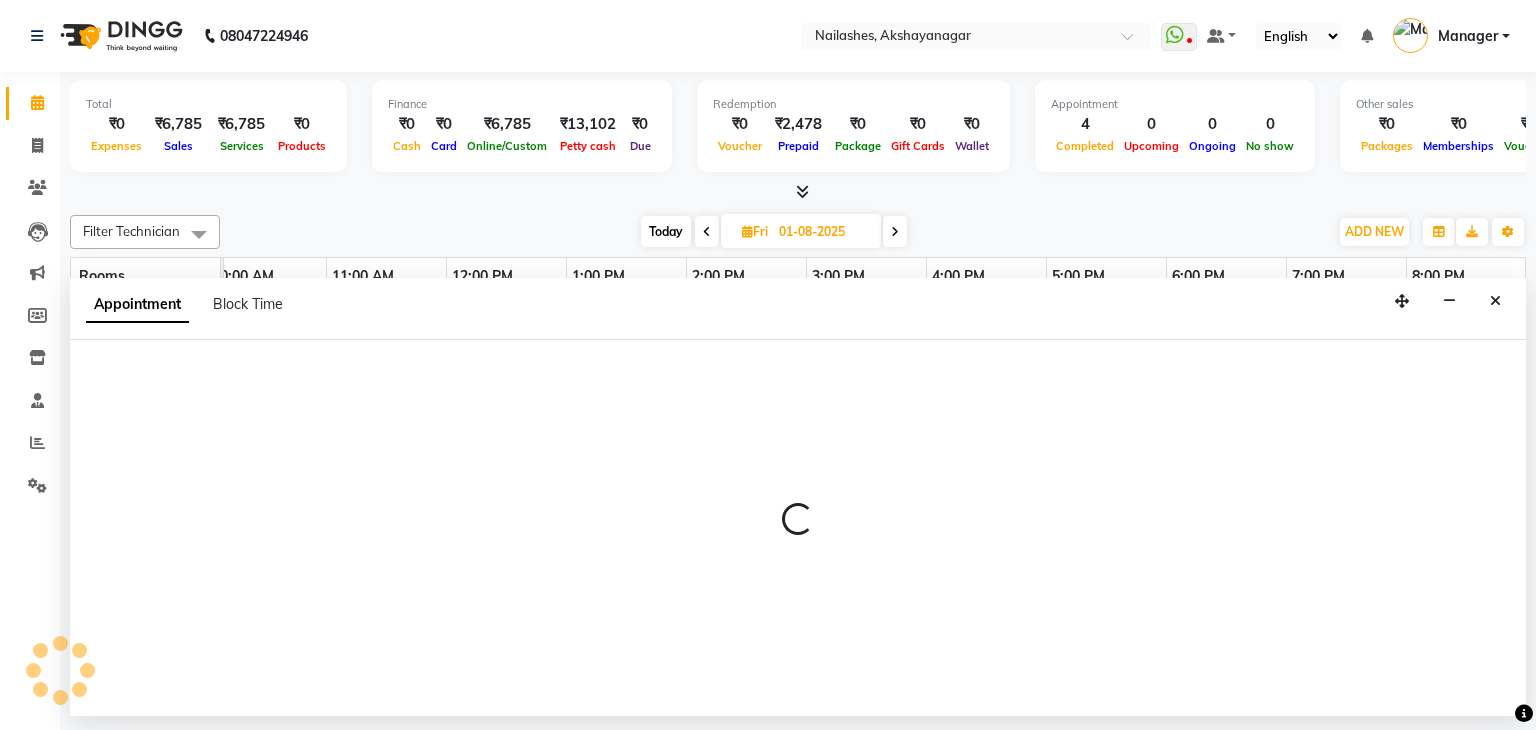 select on "705" 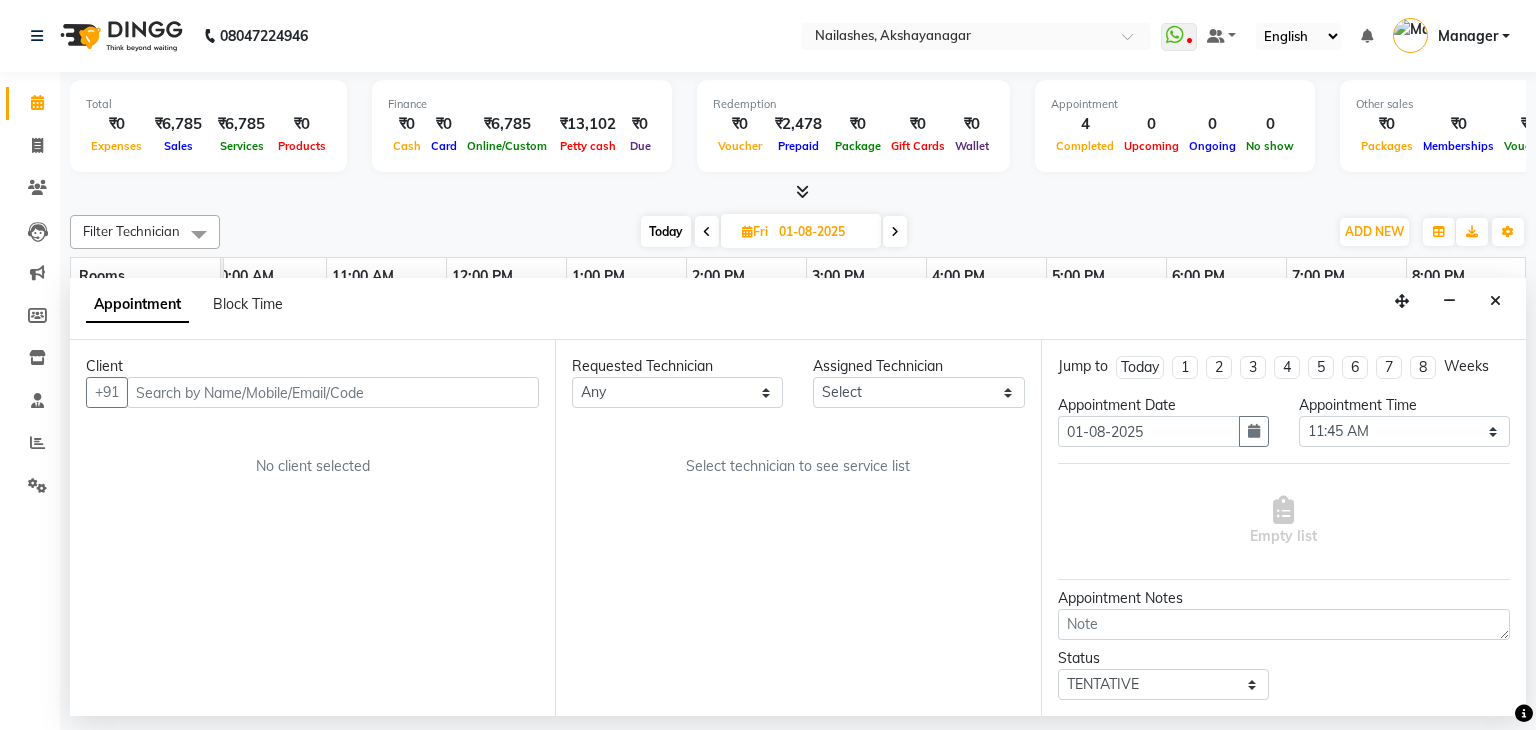 click at bounding box center (333, 392) 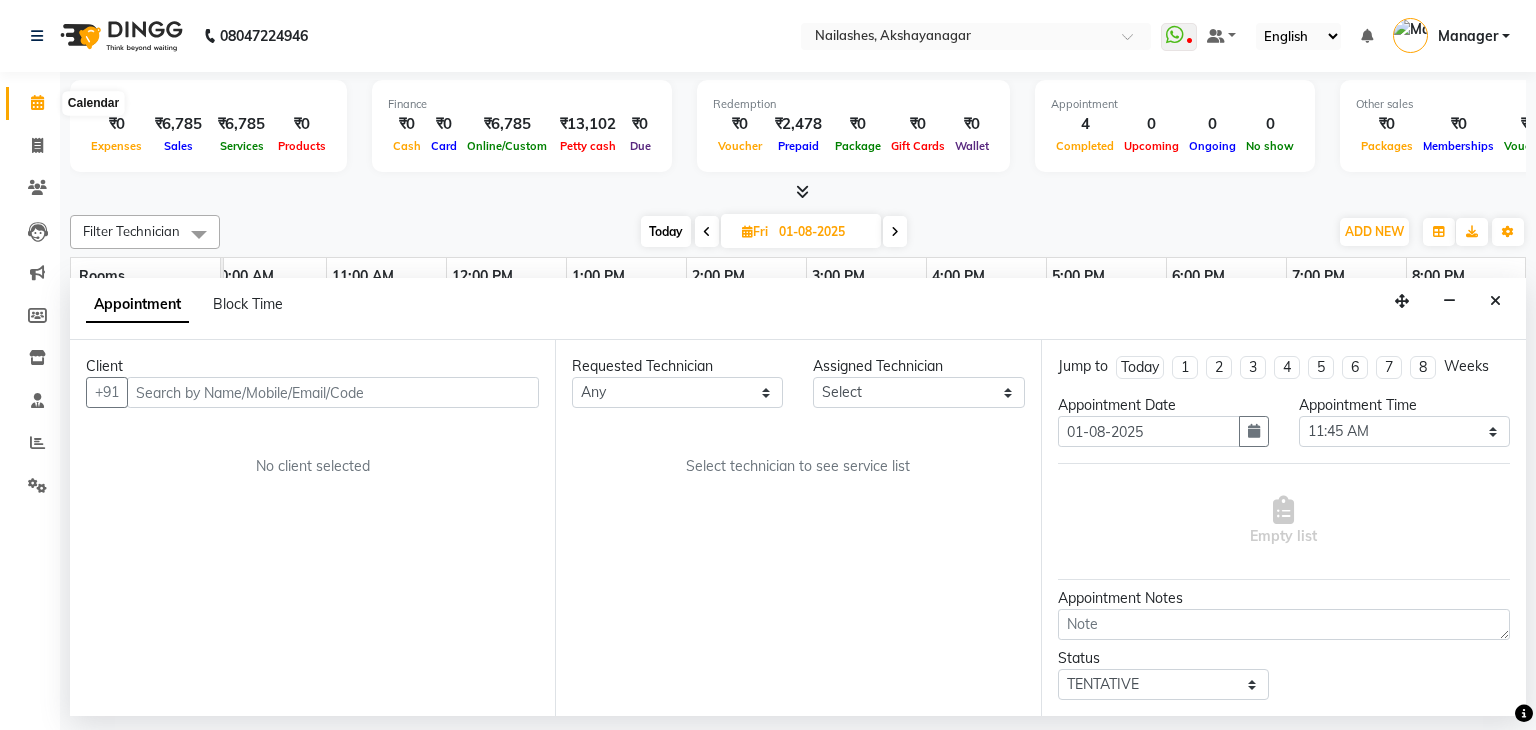 click 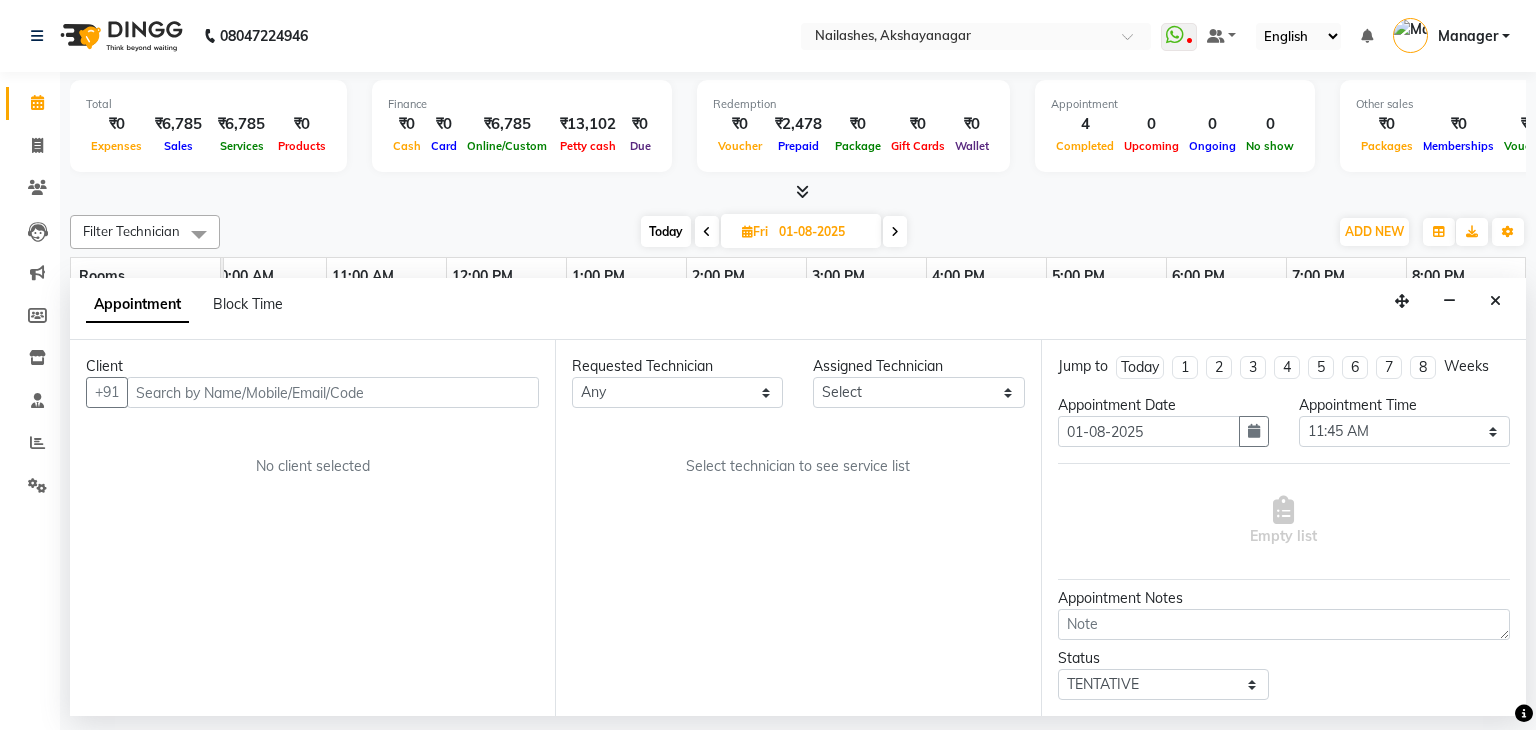 click on "Calendar" 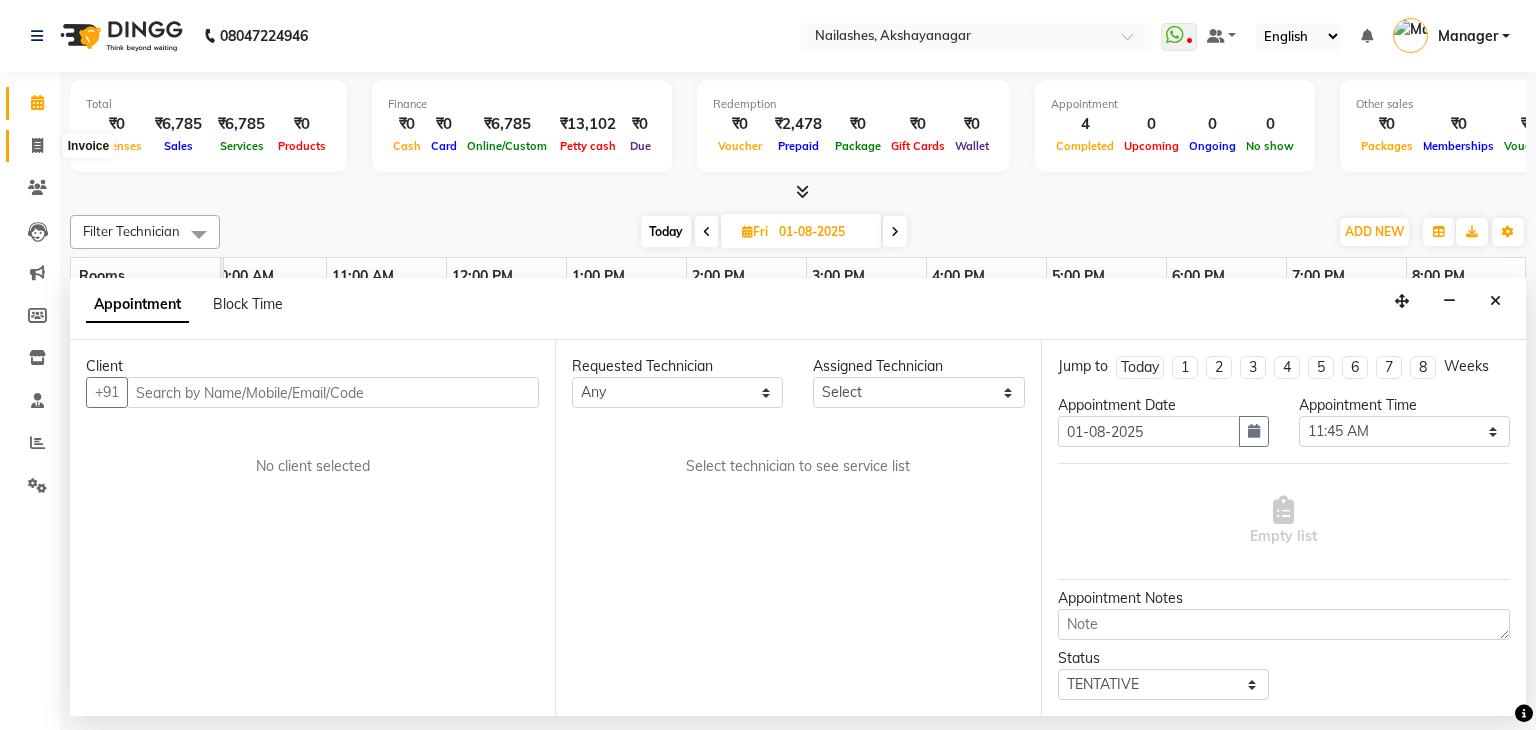 click 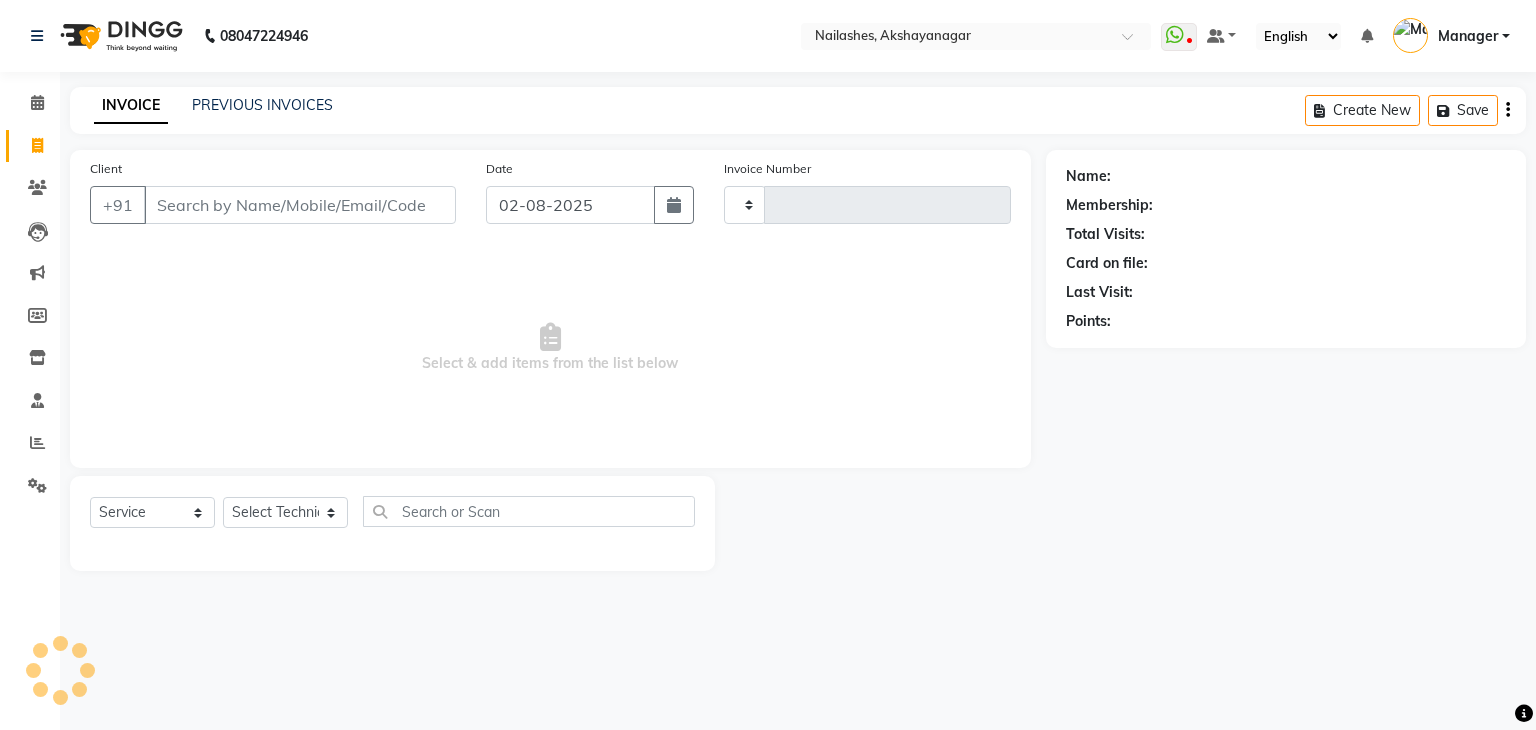 type on "0475" 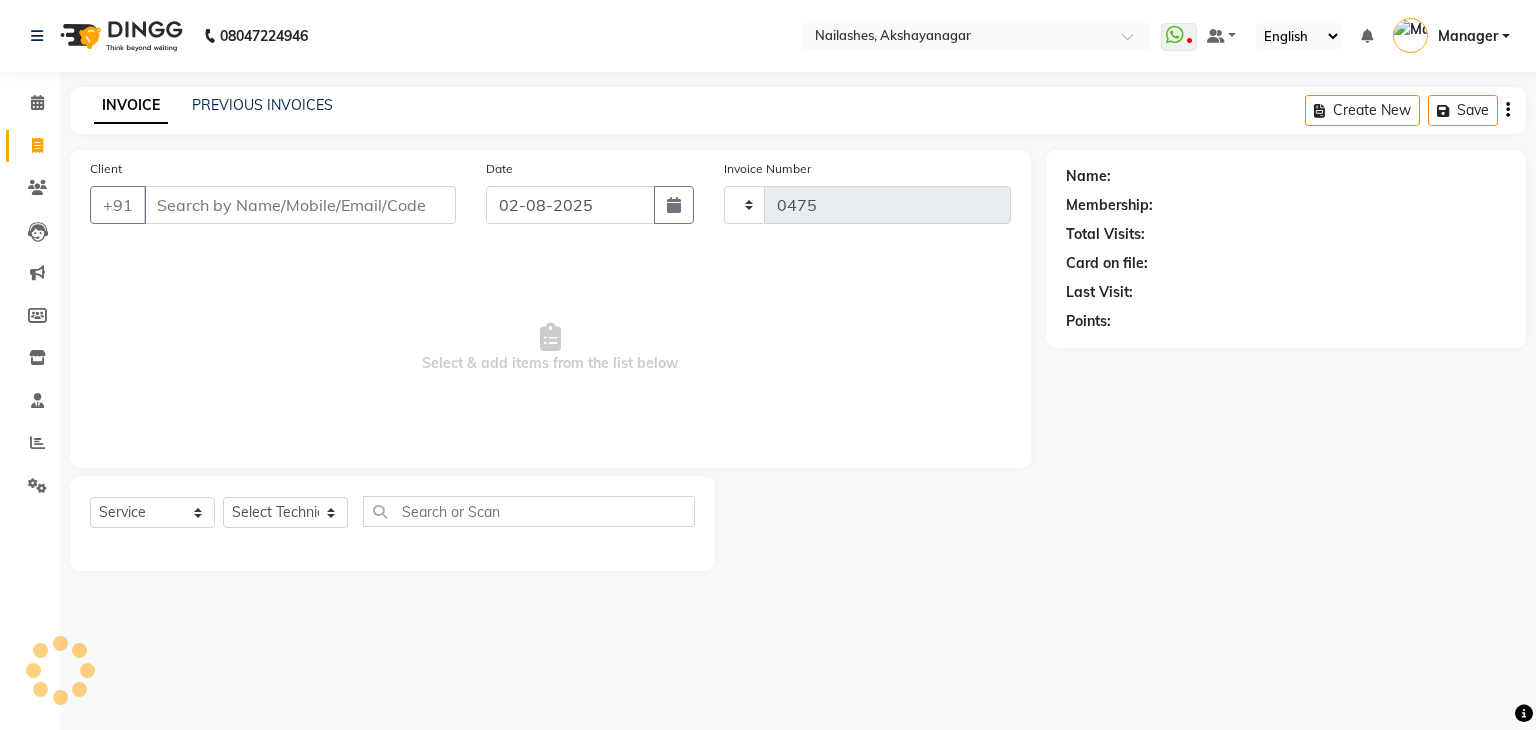 select on "7395" 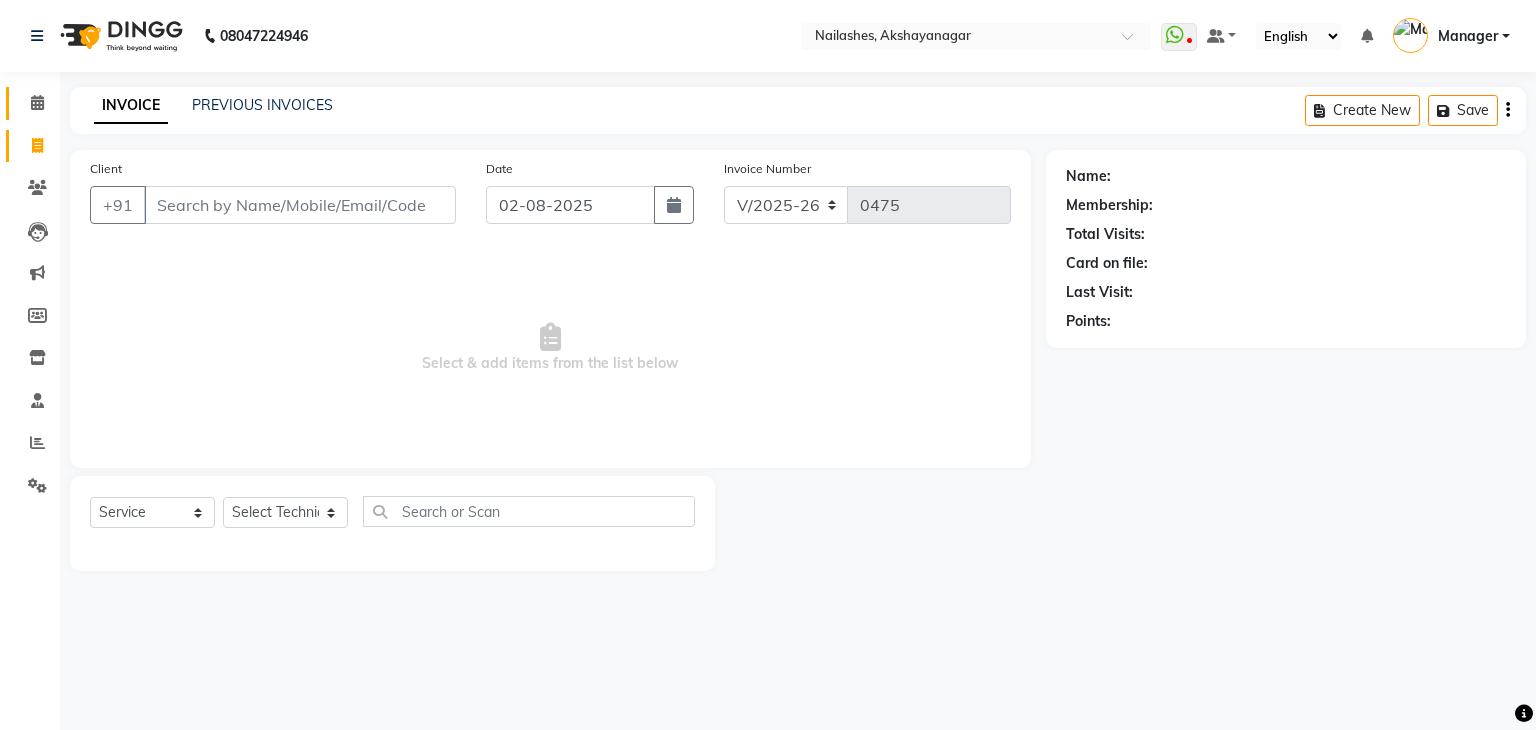 click on "Calendar" 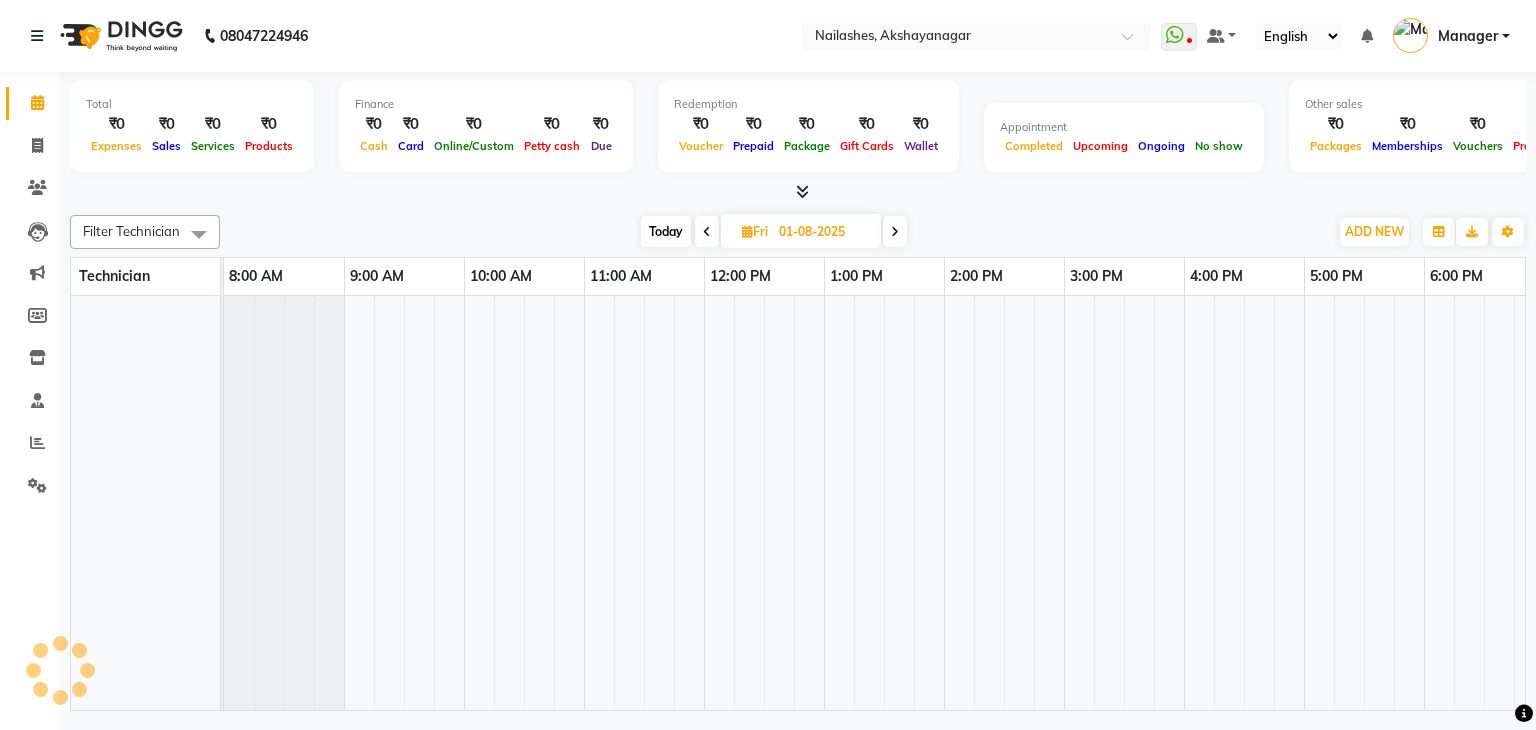 scroll, scrollTop: 0, scrollLeft: 0, axis: both 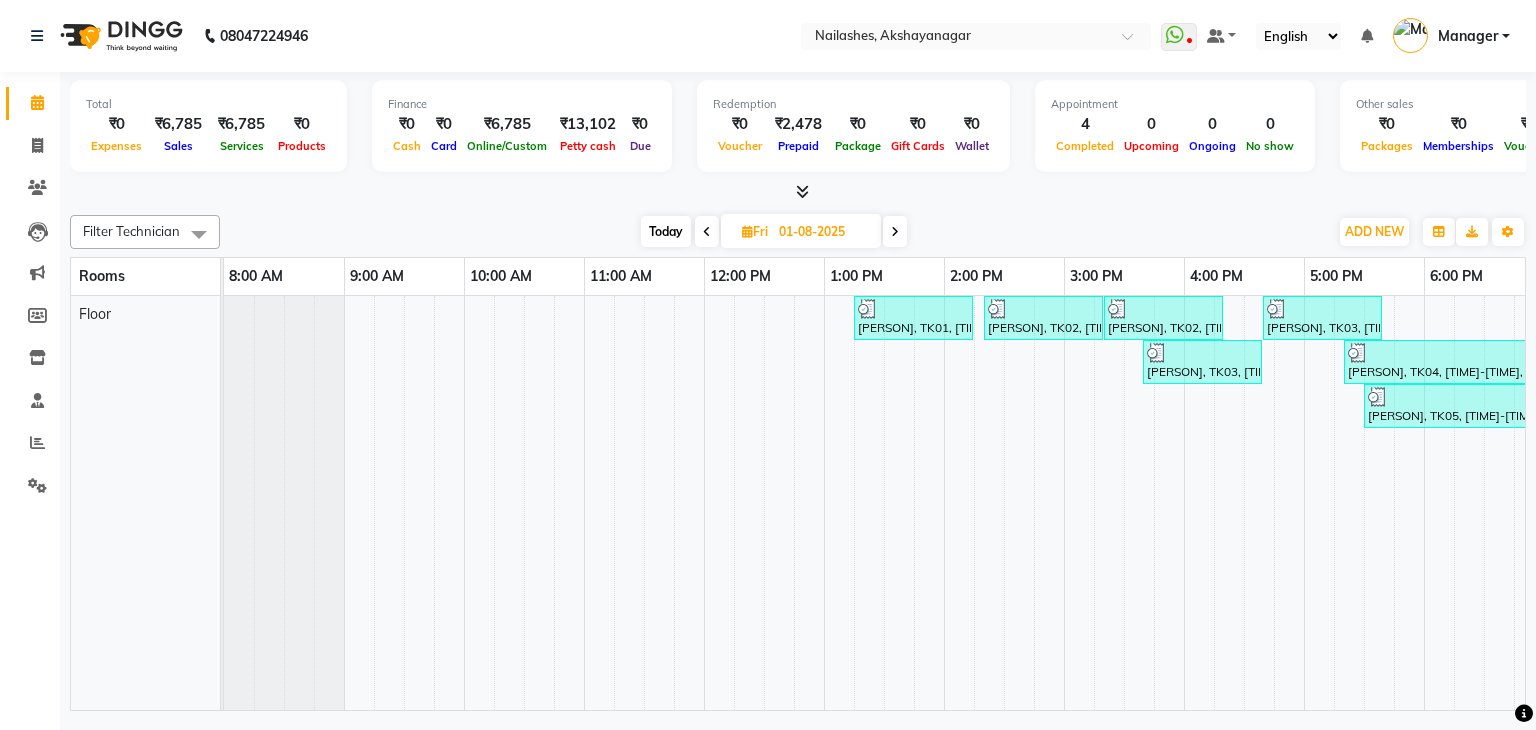 click at bounding box center (895, 232) 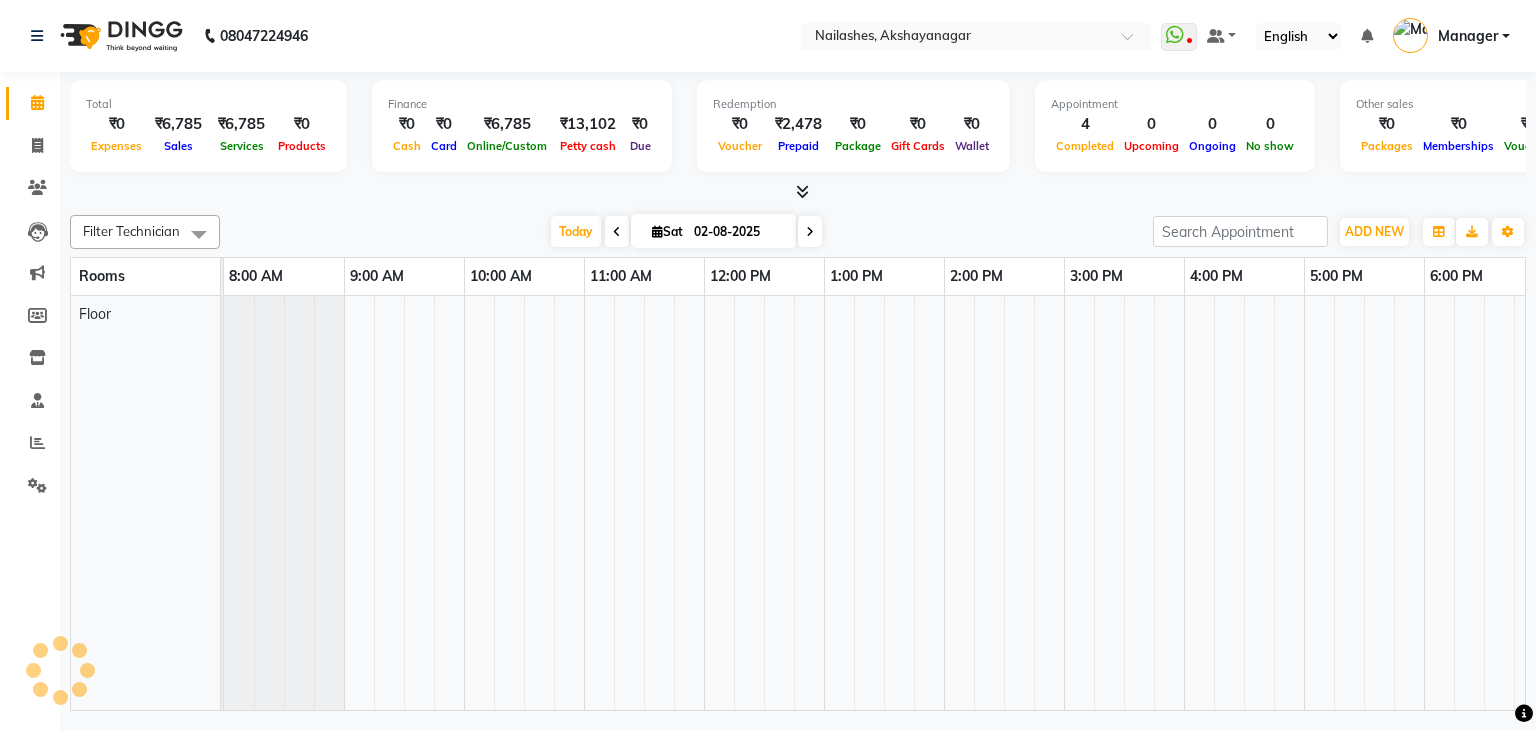scroll, scrollTop: 0, scrollLeft: 258, axis: horizontal 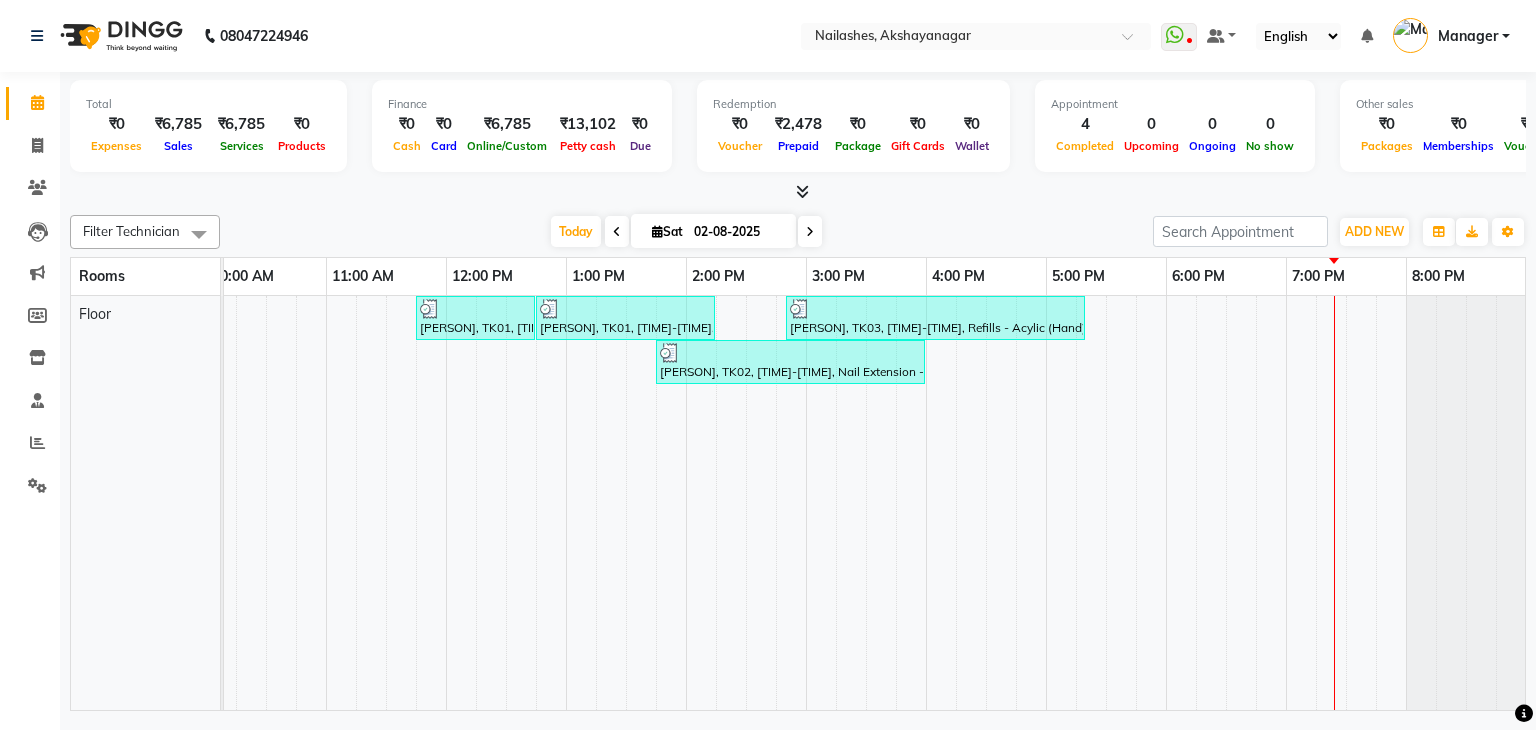 click on "[PERSON], TK01, [TIME]-[TIME], Permanent Nail Paint - Solid Color (Hand)     [PERSON], TK01, [TIME]-[TIME], Eyelash Extension - Classic     [PERSON], TK03, [TIME]-[TIME], Refills - Acylic (Hand),Permanent Nail Paint - Solid Color (Hand),Restoration - Tip Replacement (Hand),Nail Art - Myler Per Finger (Hand)     [PERSON], TK02, [TIME]-[TIME], Nail Extension - Acrylic (Hand),Nail Art - Glitter Per Finger (Hand),Nail Art - Cat Eye (Hand)" at bounding box center [746, 503] 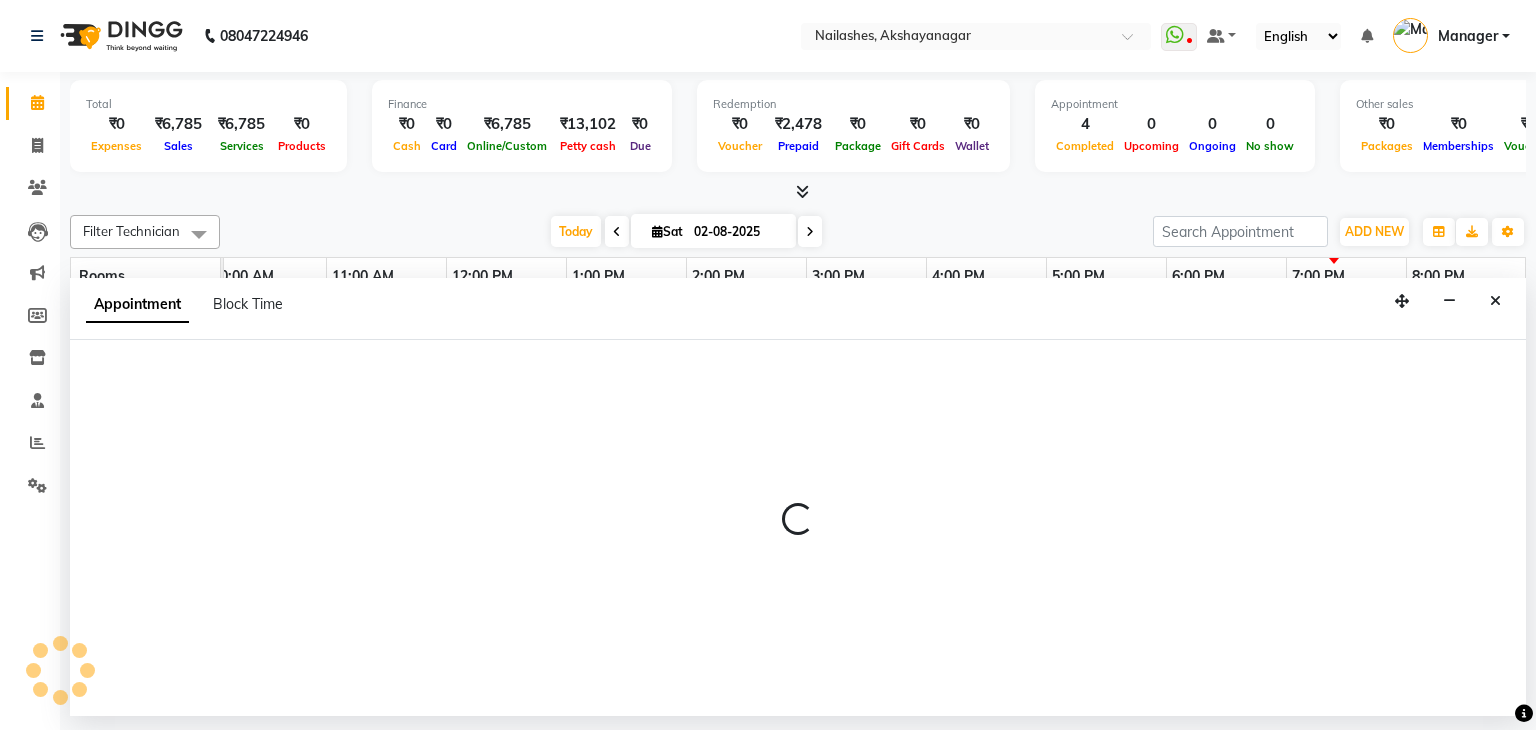 select on "tentative" 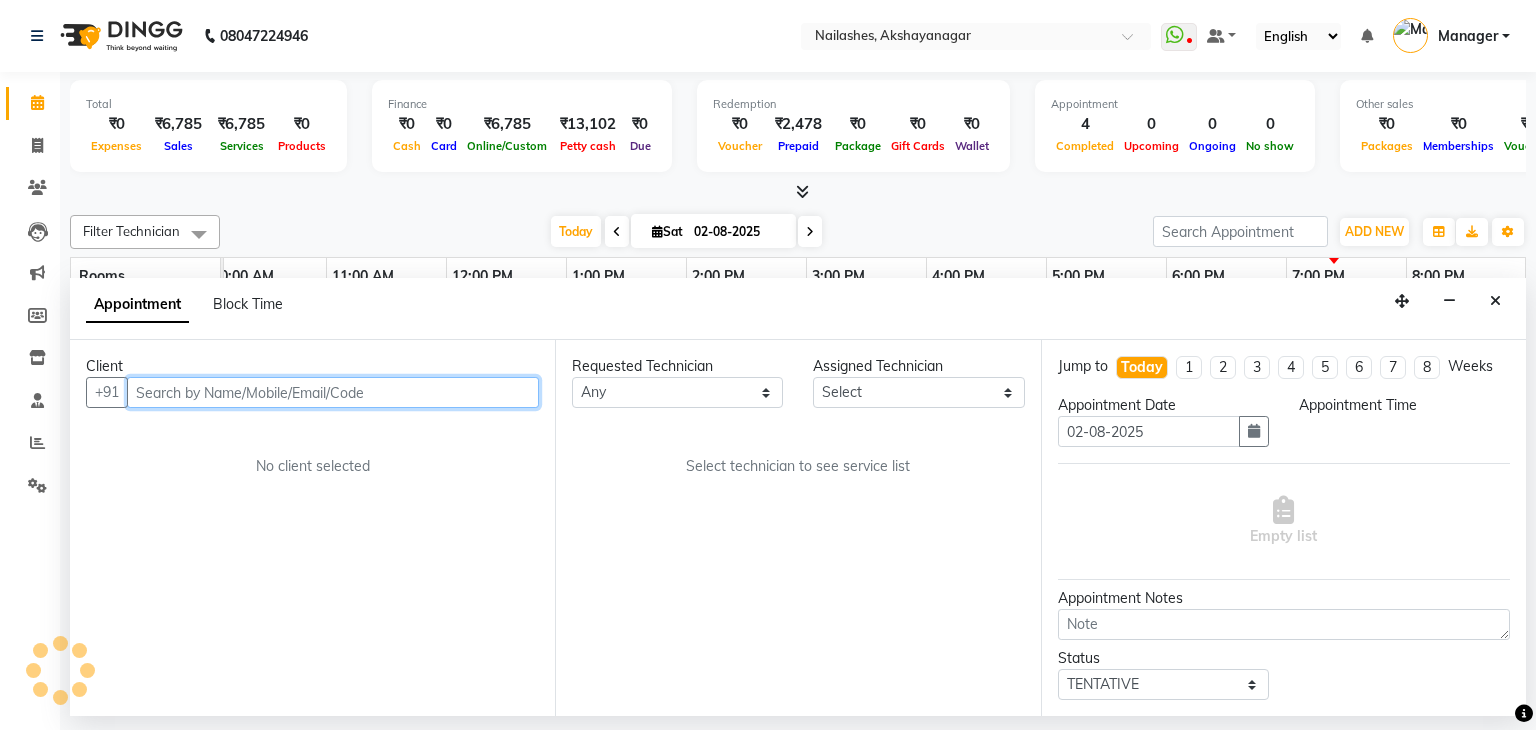 select on "645" 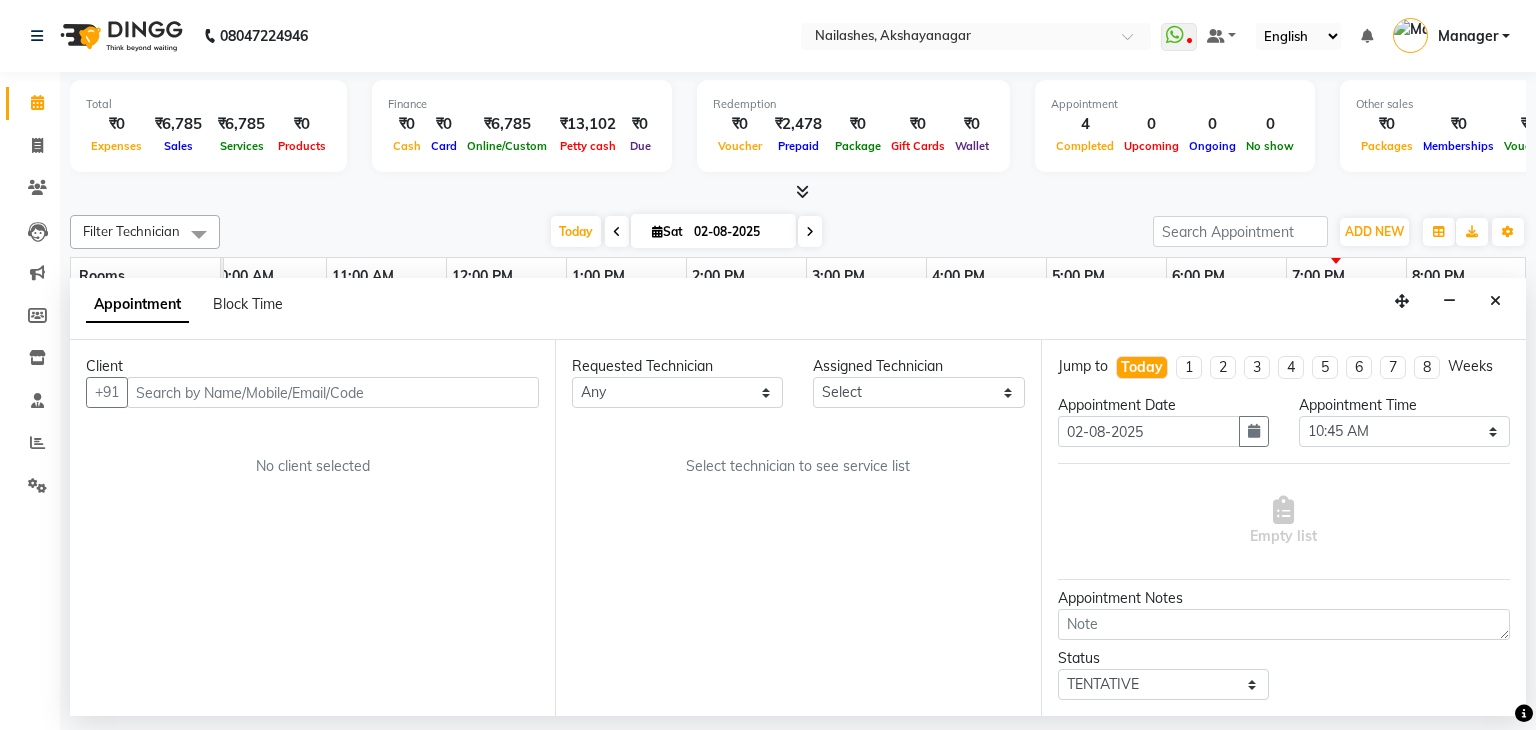 click on "Calendar" 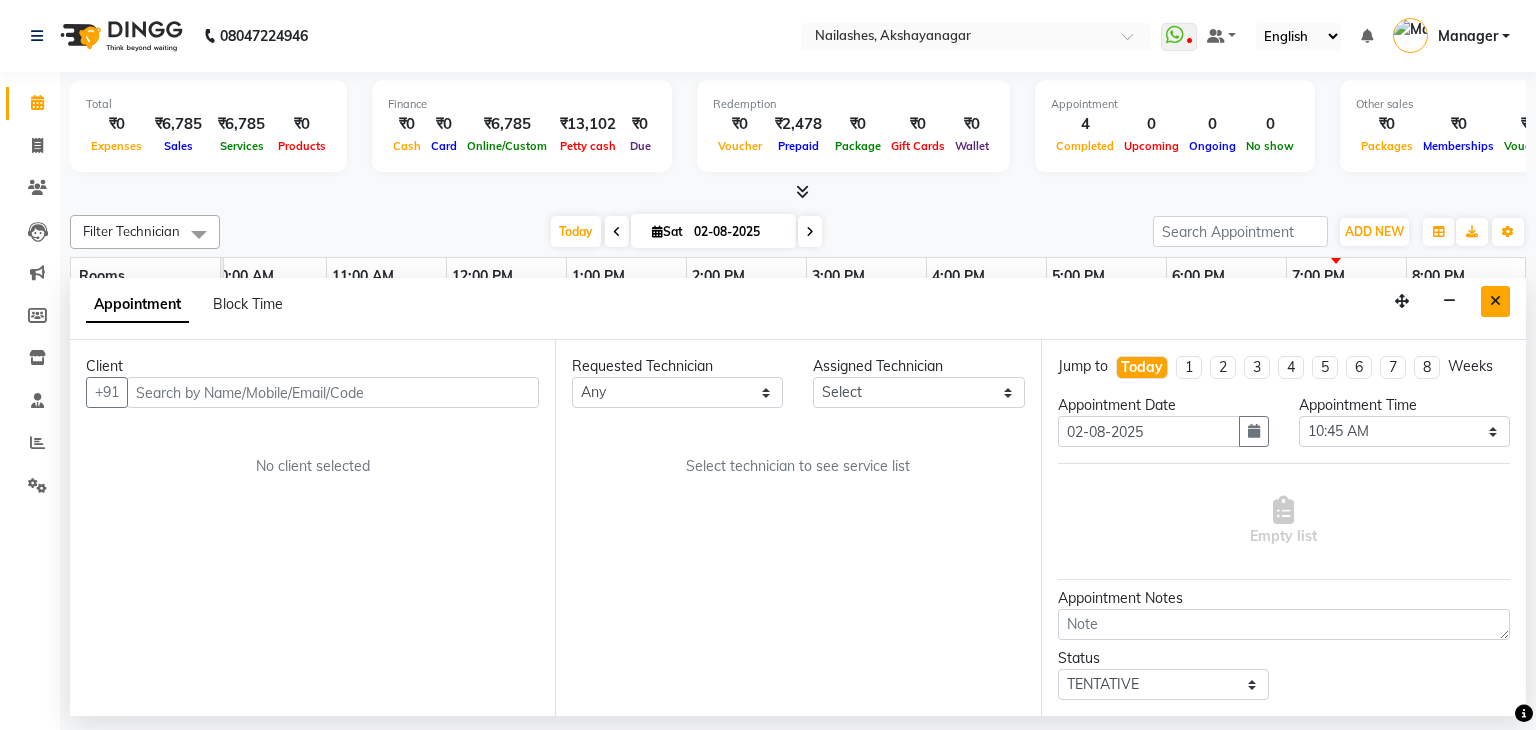 click at bounding box center [1495, 301] 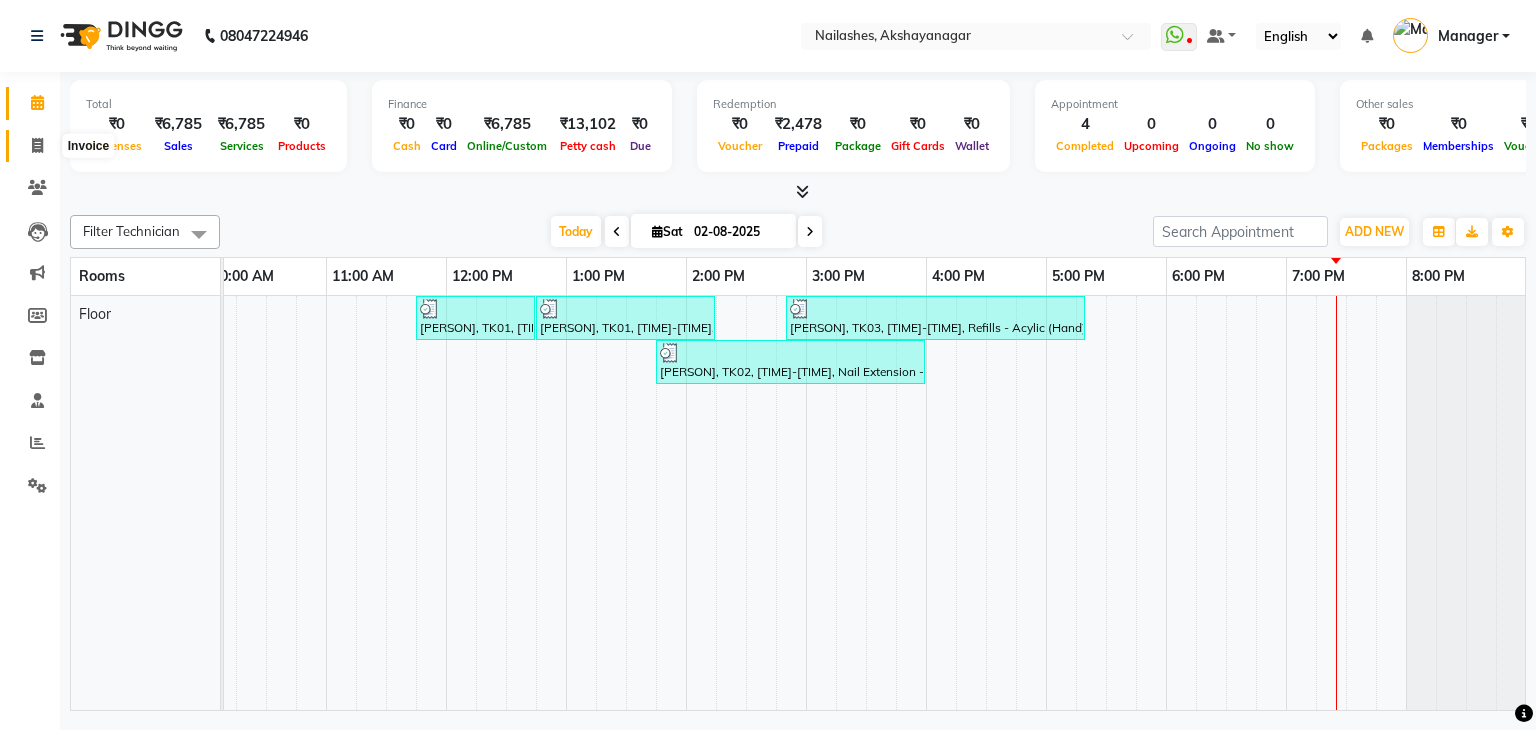 click 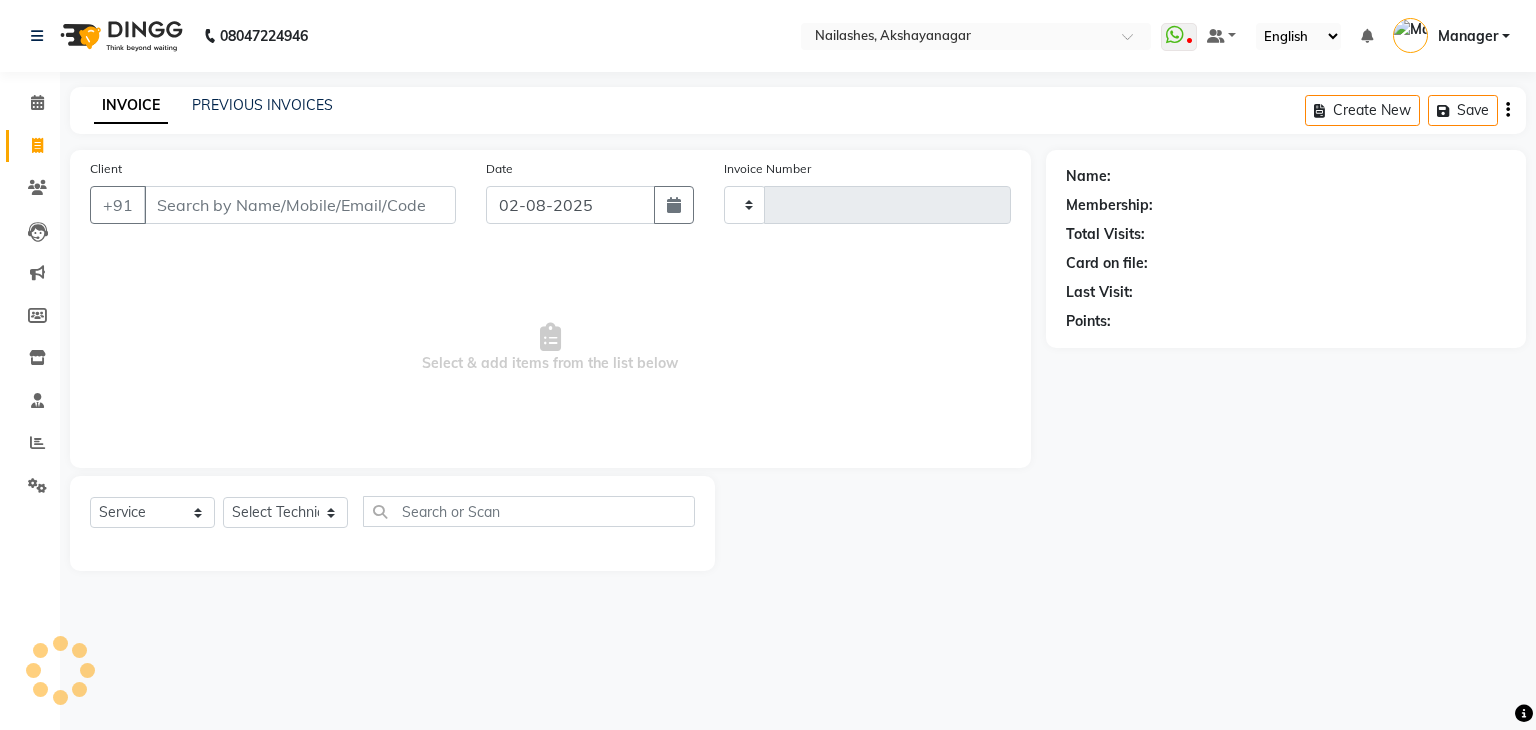 click on "Client" at bounding box center [300, 205] 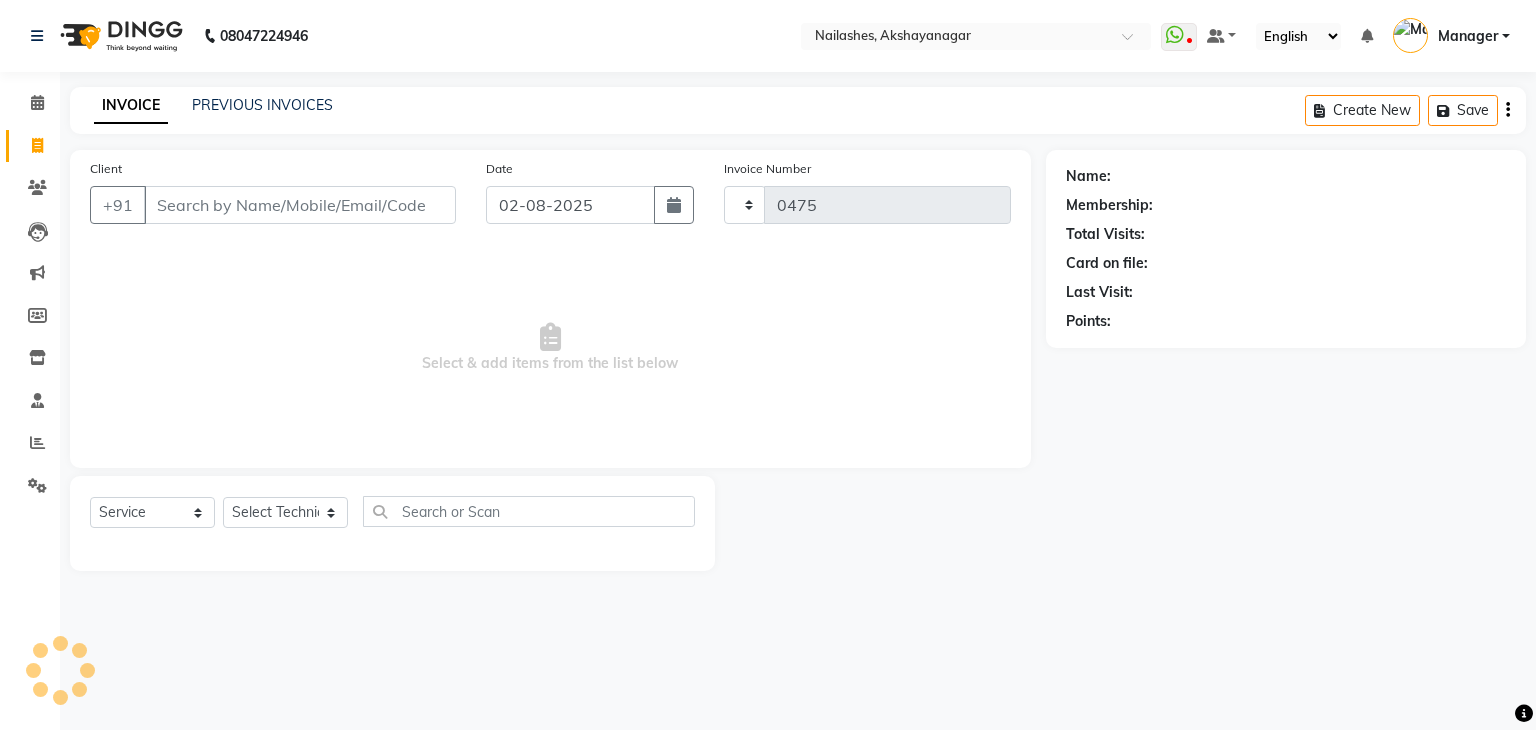 type on "7" 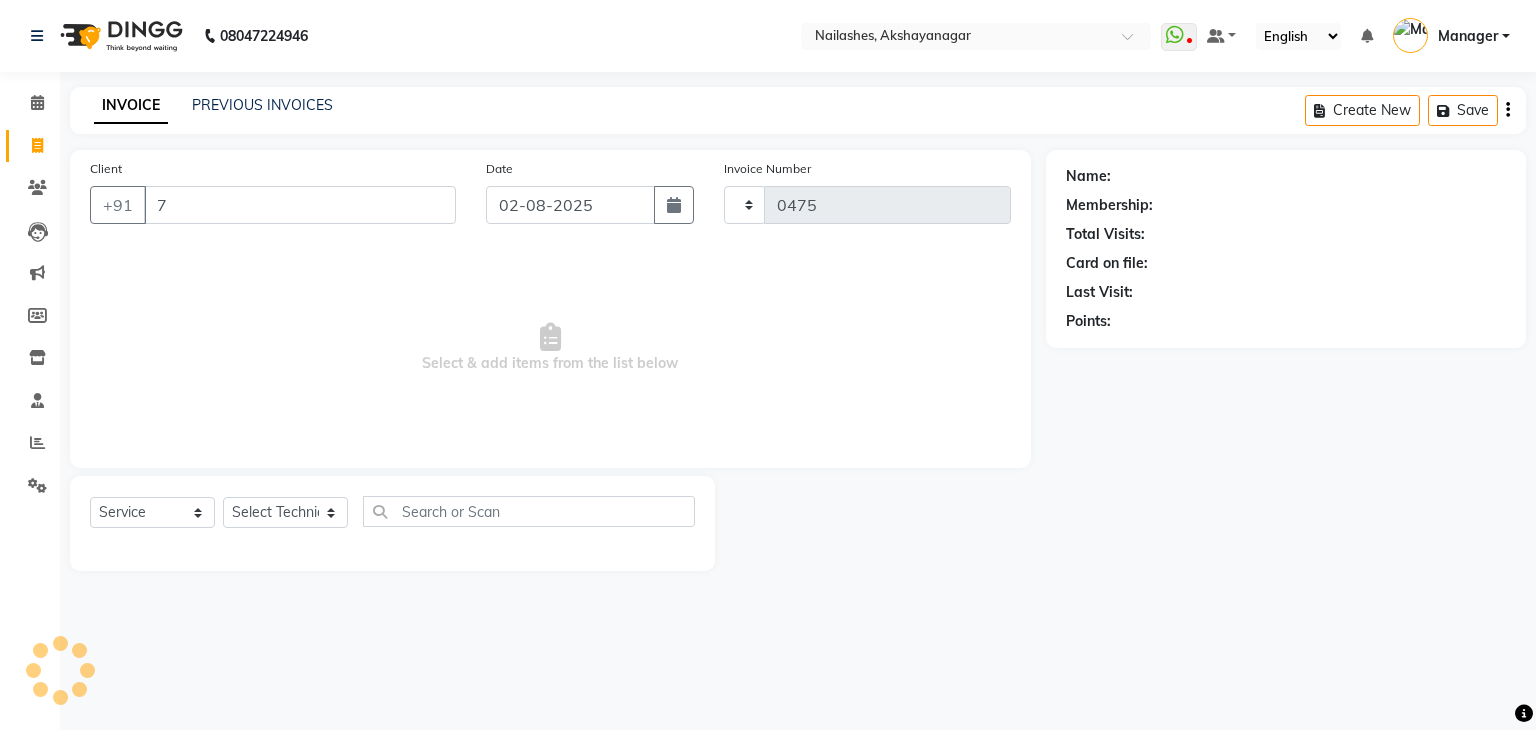 select on "7395" 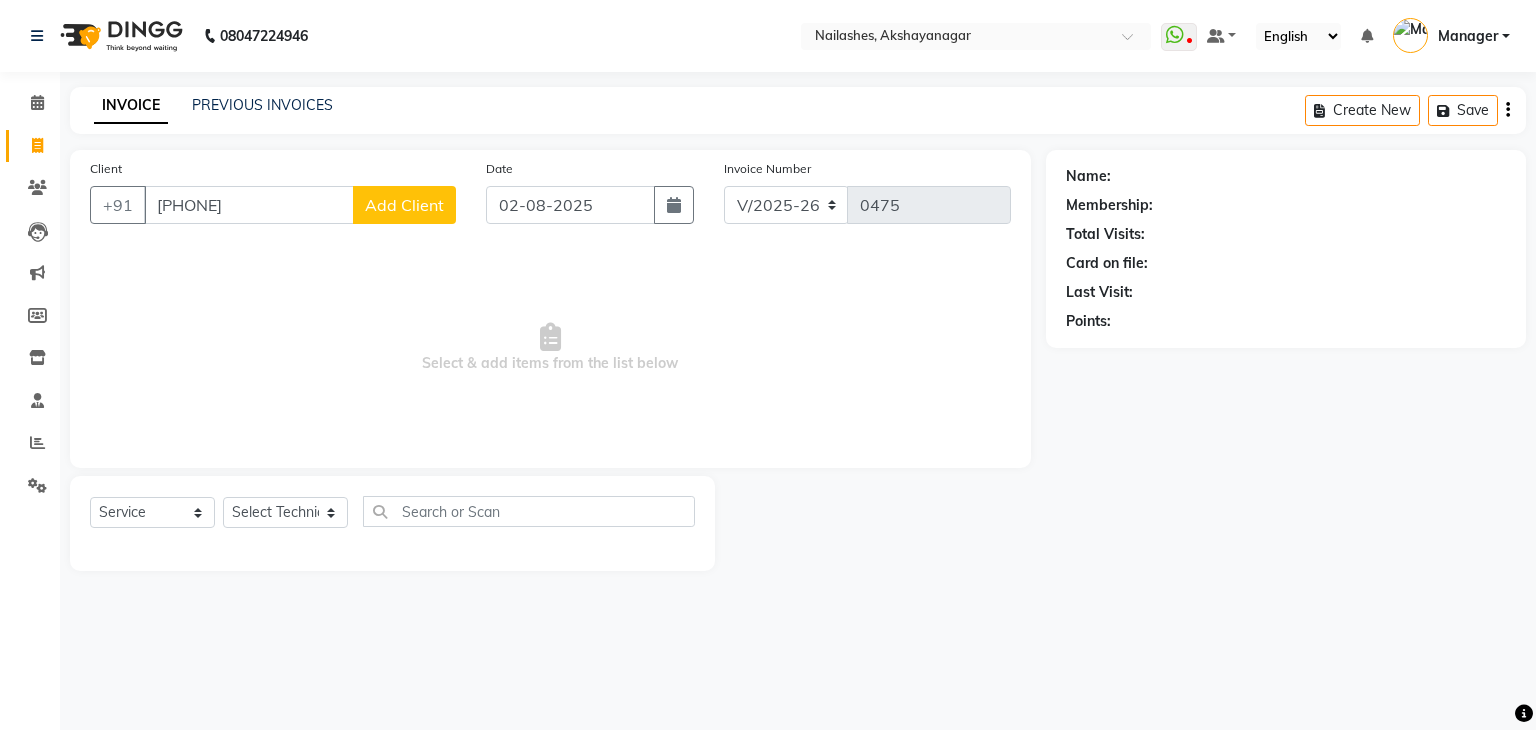 type on "[PHONE]" 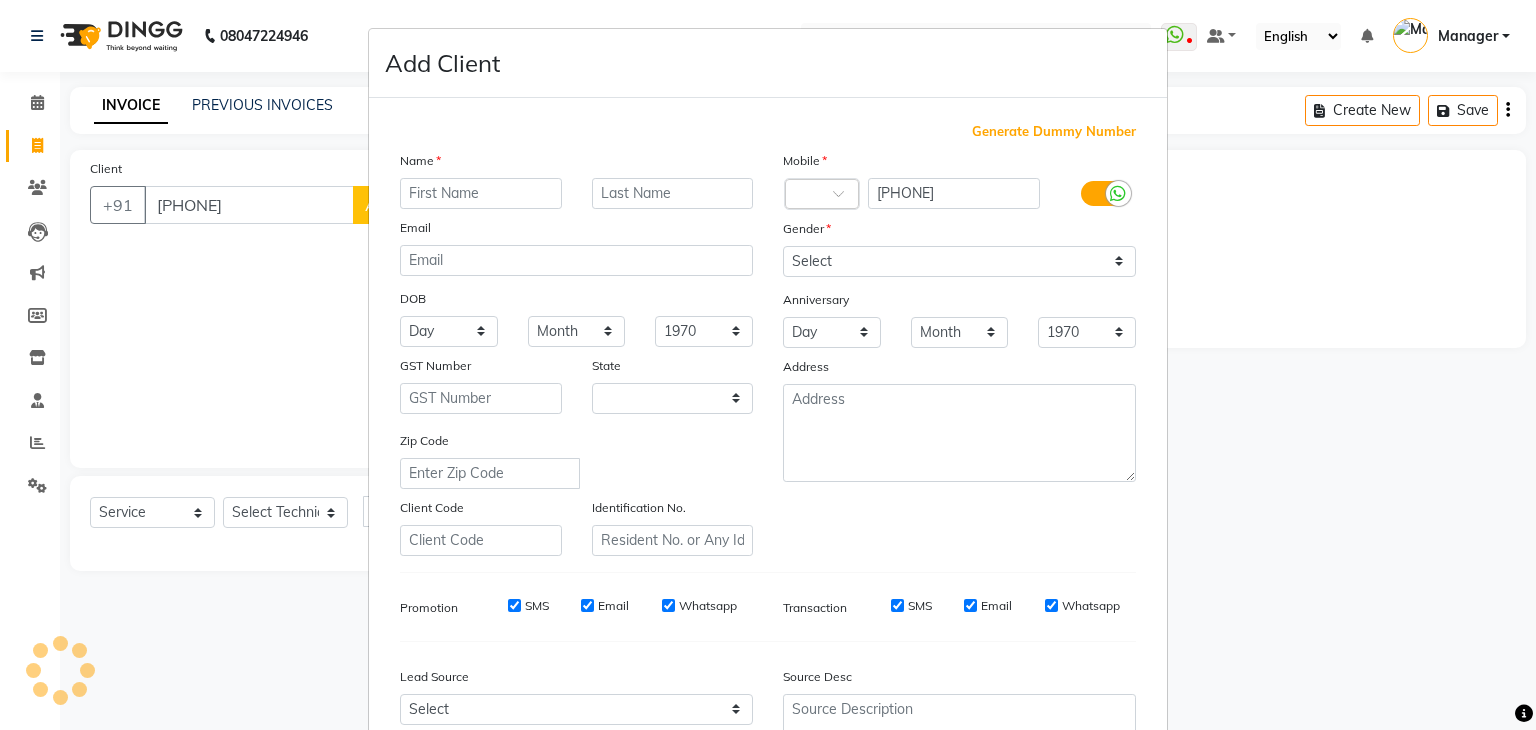 select on "21" 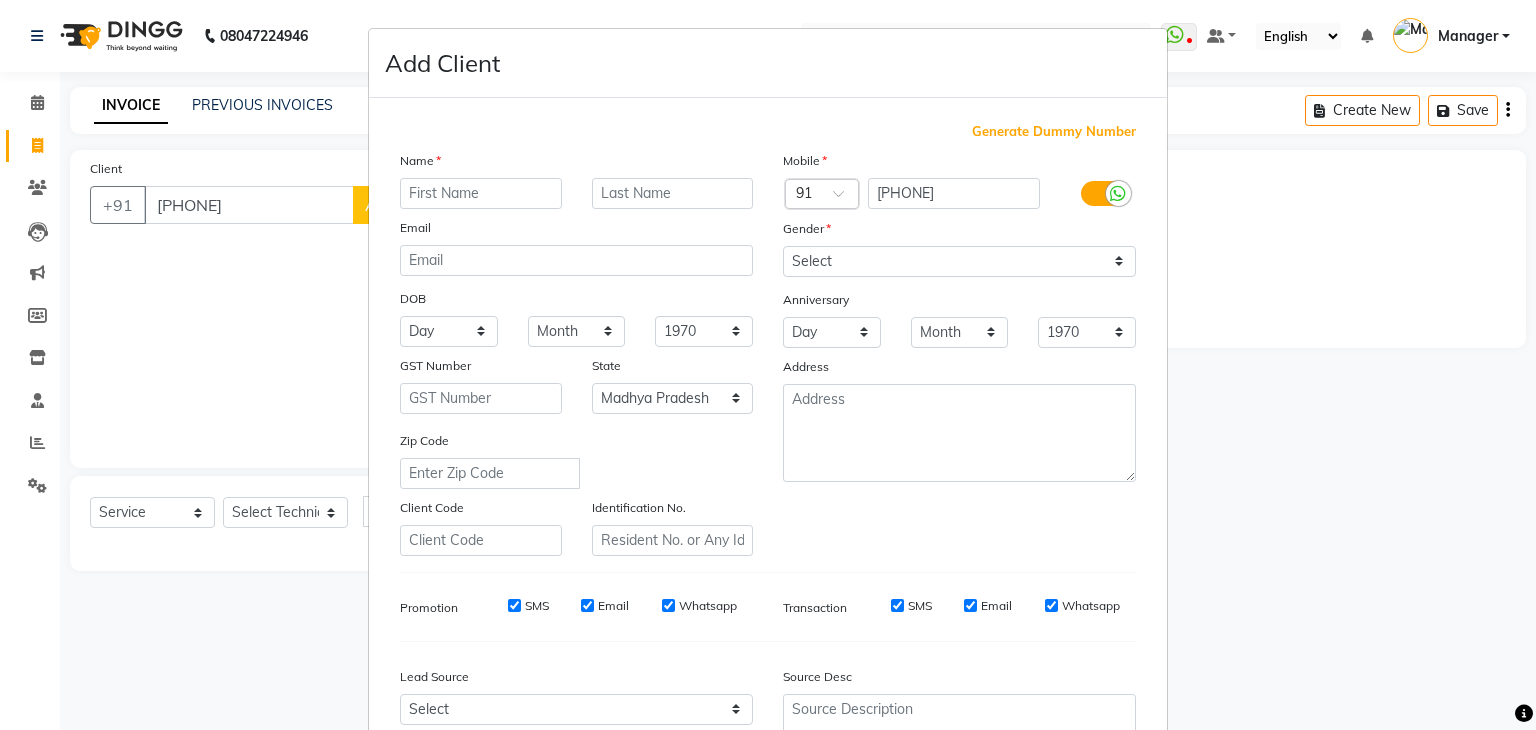 click at bounding box center [481, 193] 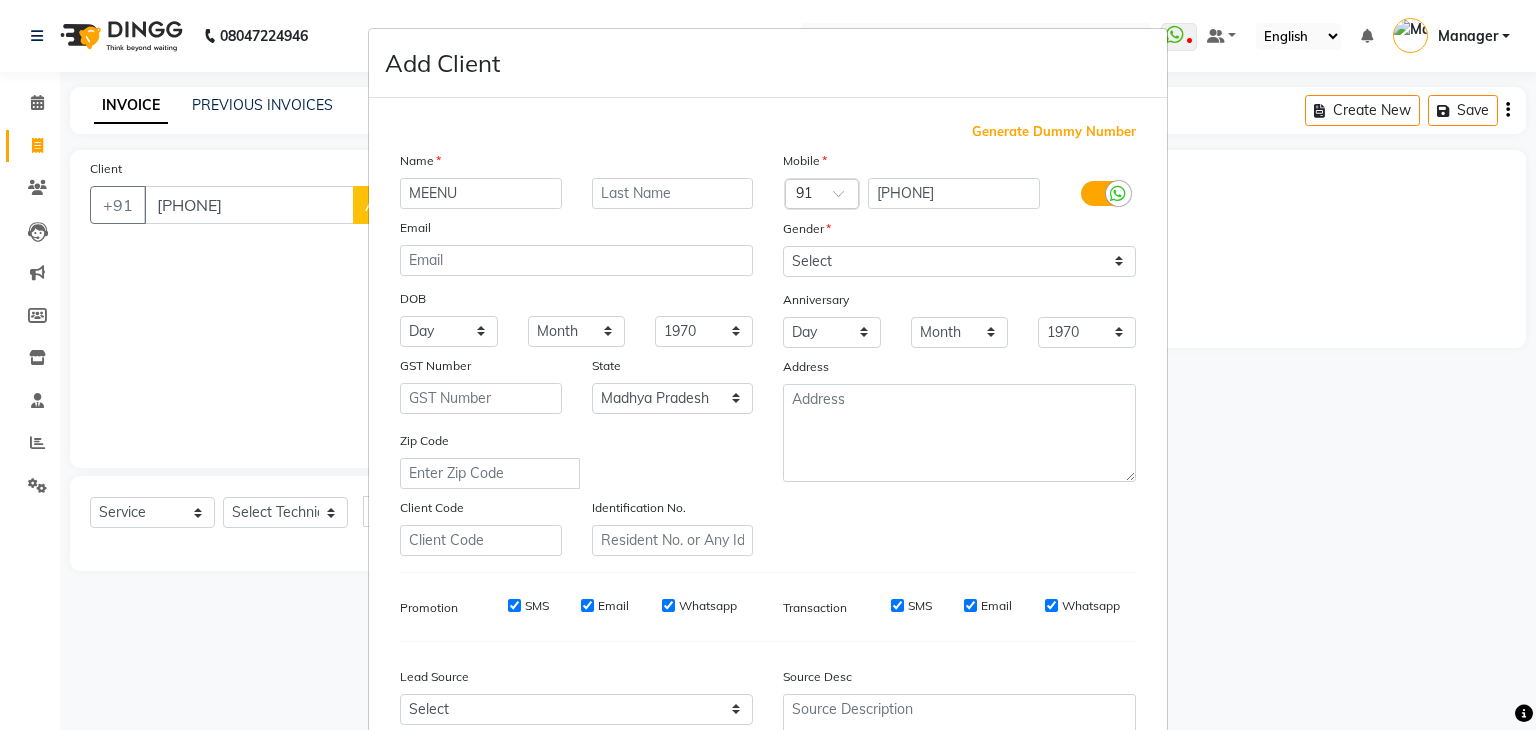 type on "MEENU" 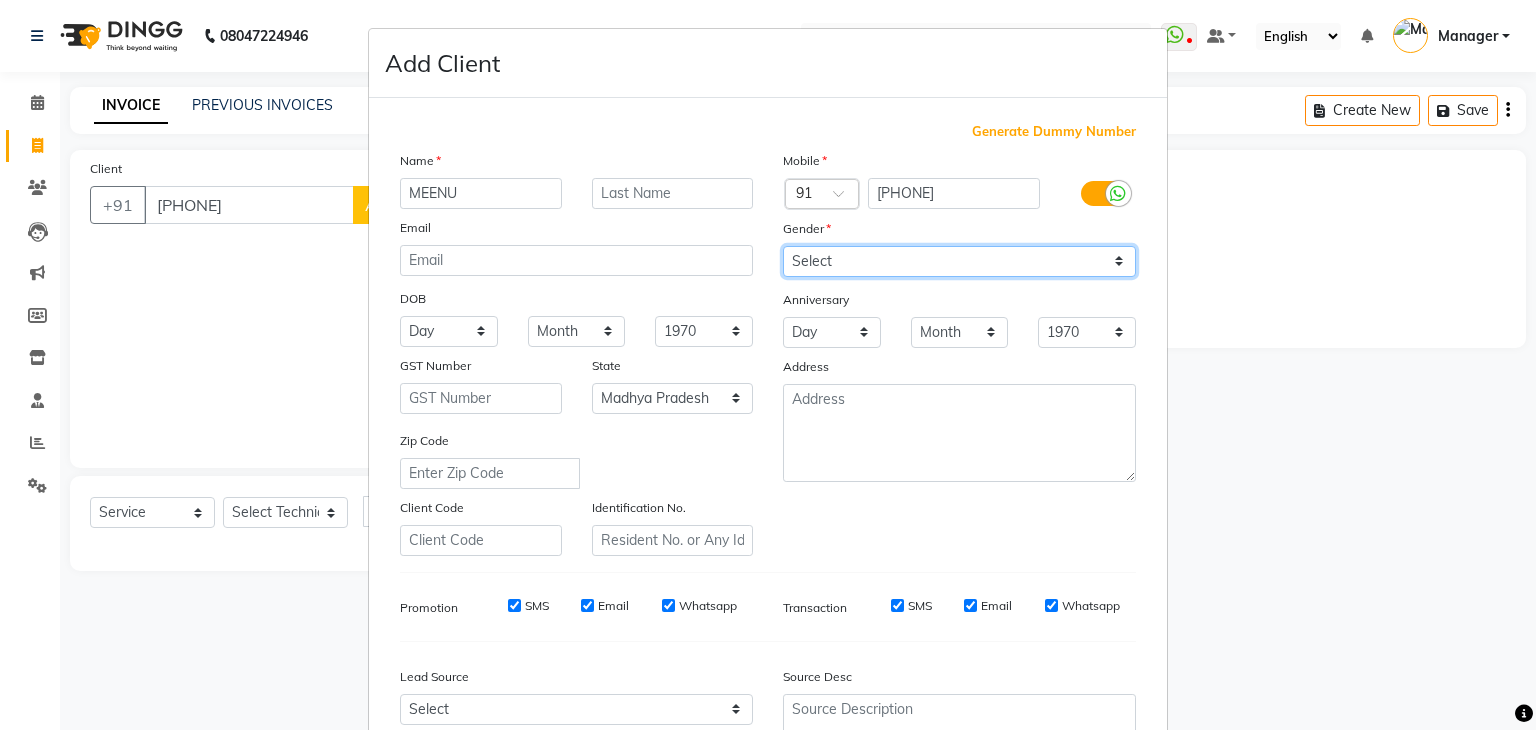 click on "Select Male Female Other Prefer Not To Say" at bounding box center [959, 261] 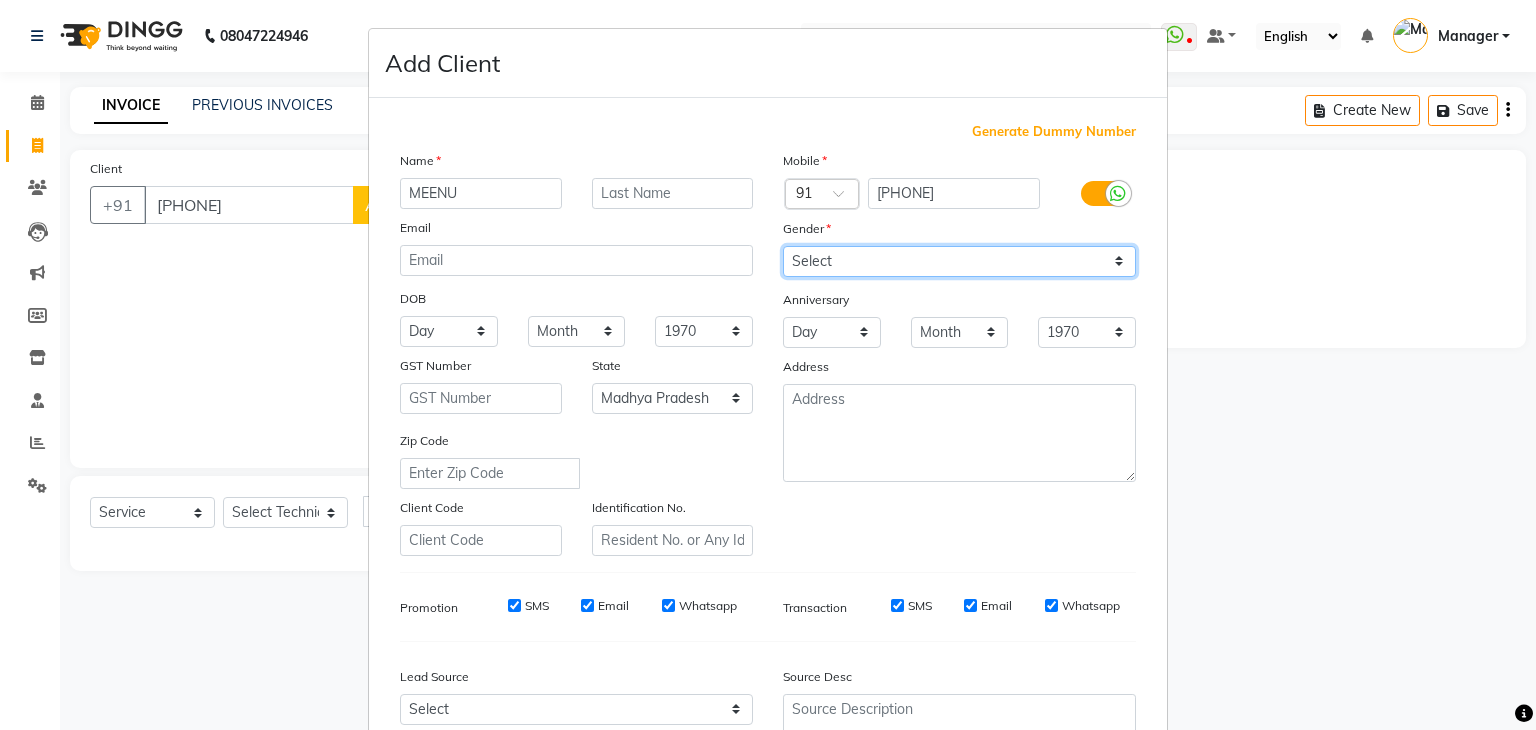 select on "female" 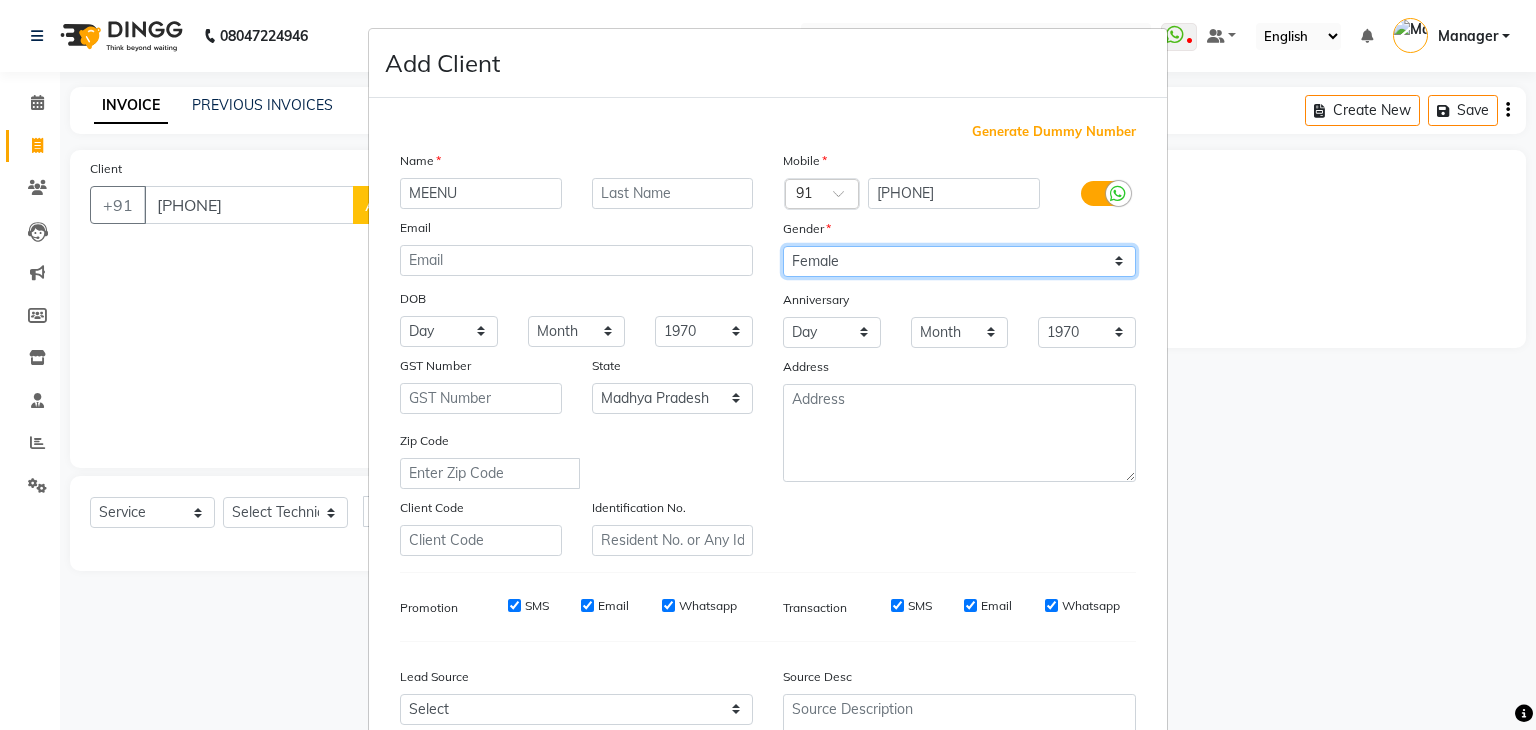 click on "Select Male Female Other Prefer Not To Say" at bounding box center [959, 261] 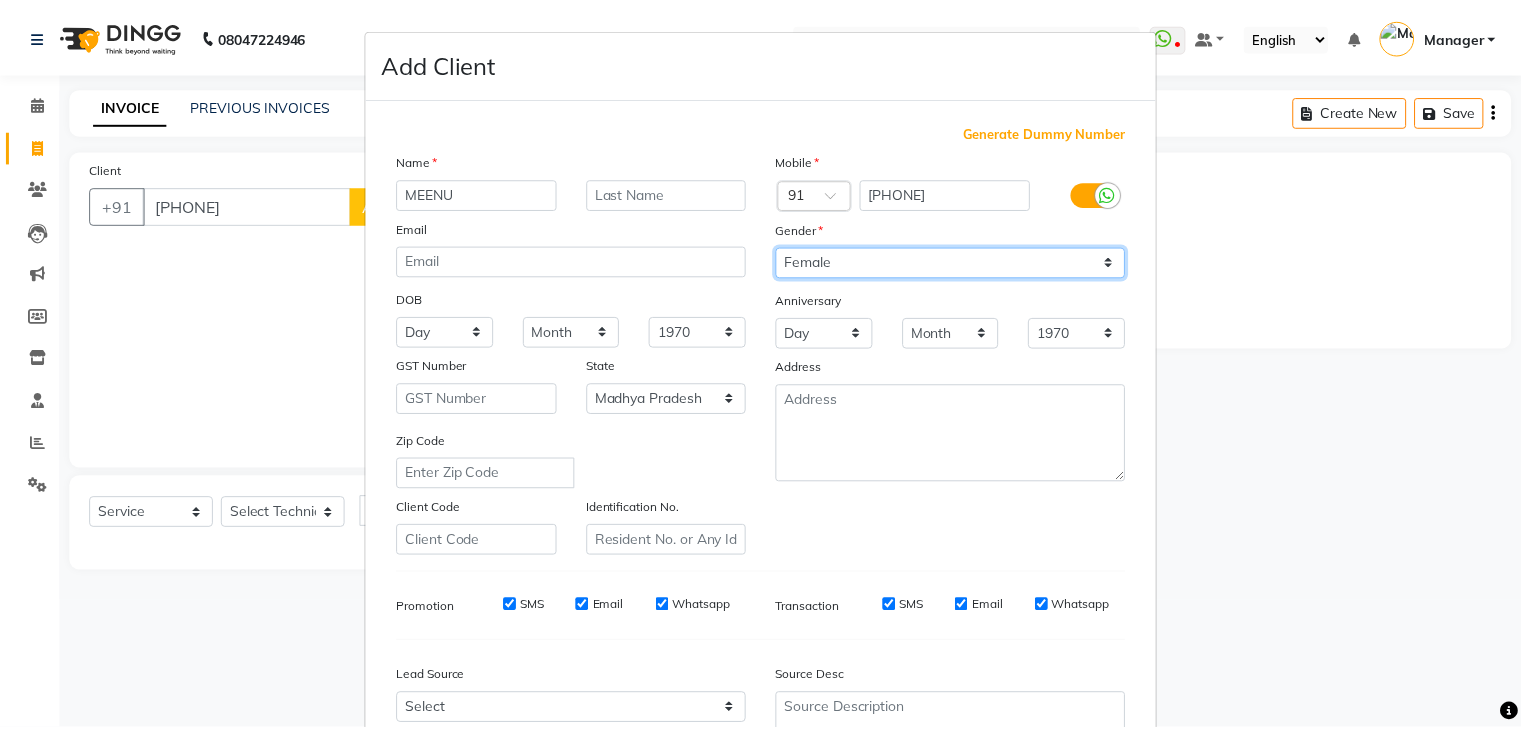 scroll, scrollTop: 203, scrollLeft: 0, axis: vertical 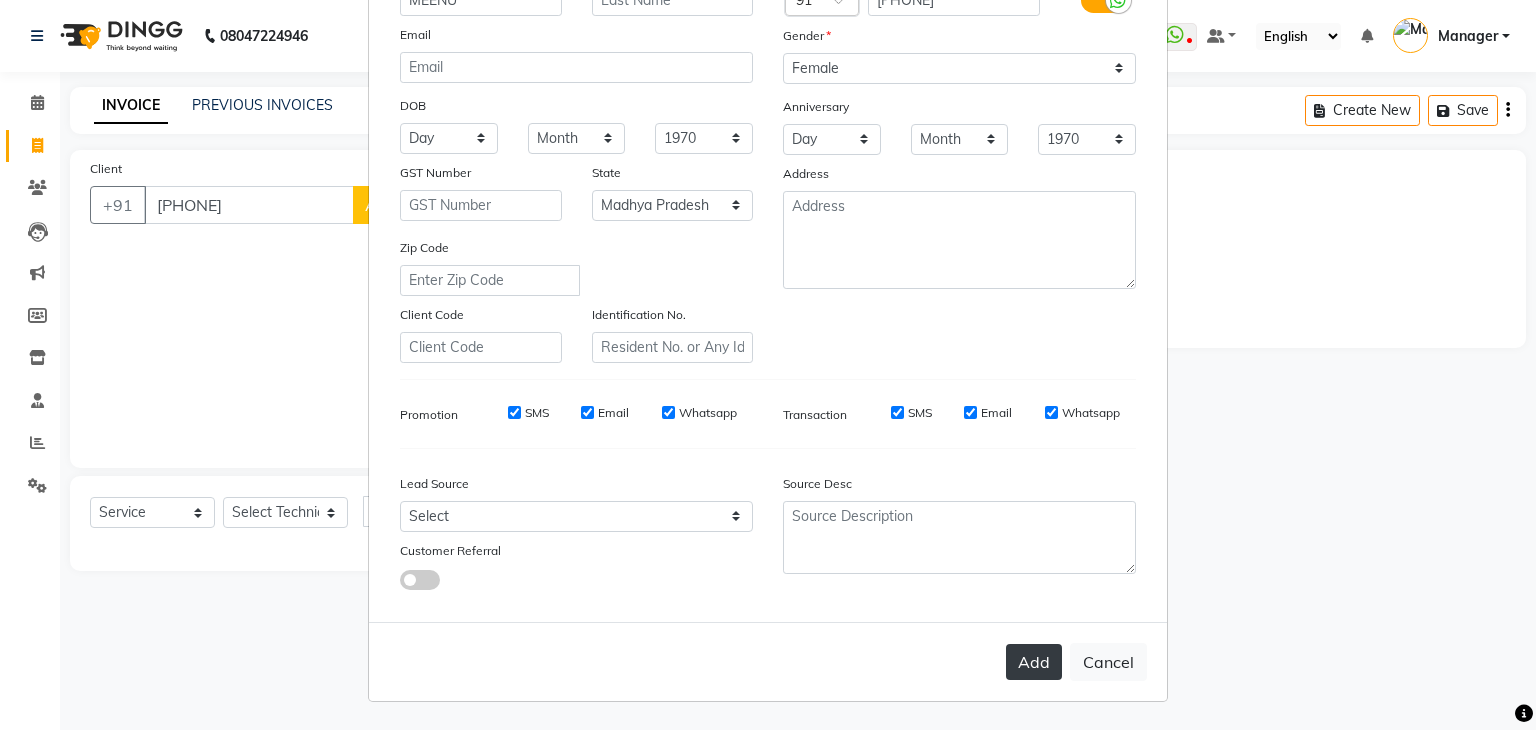 click on "Add" at bounding box center (1034, 662) 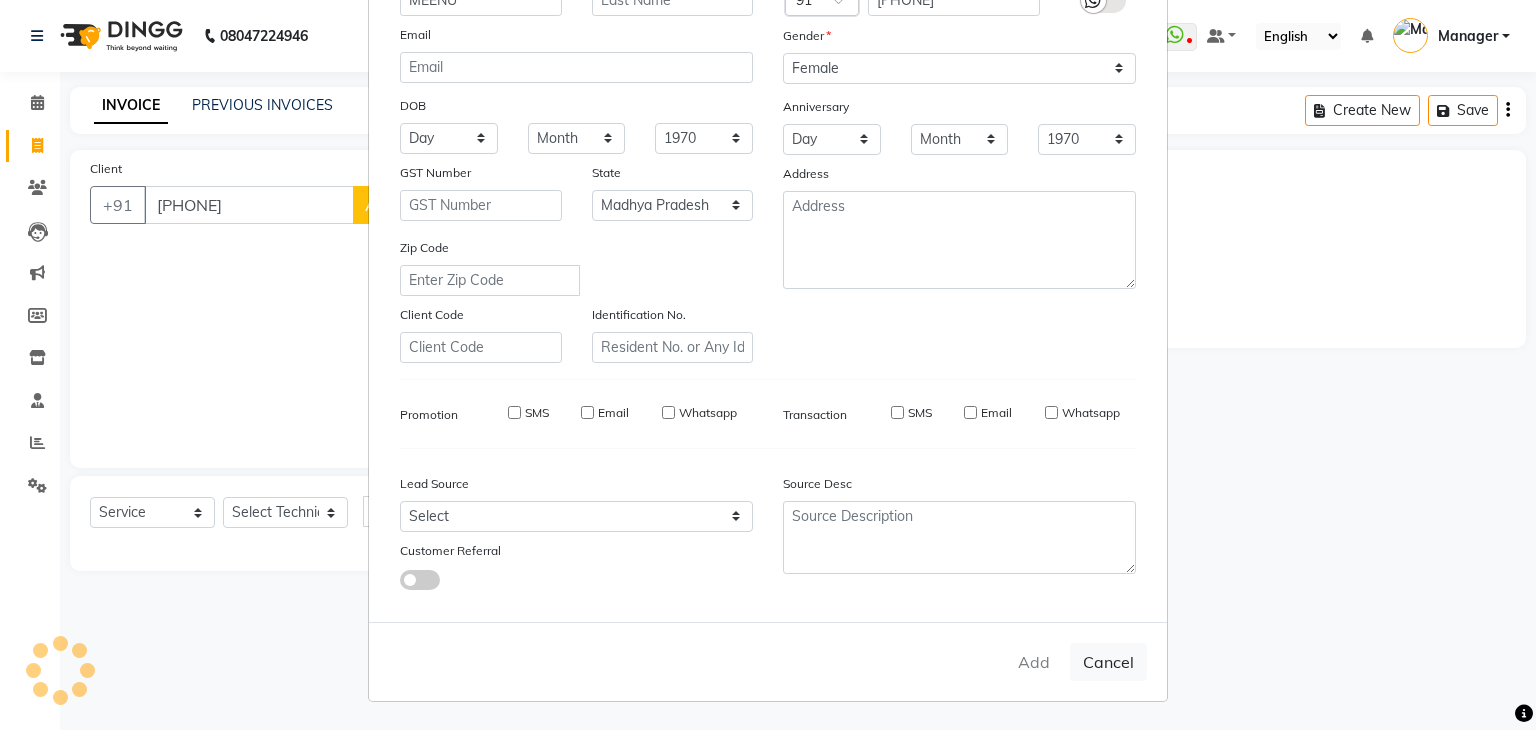 type 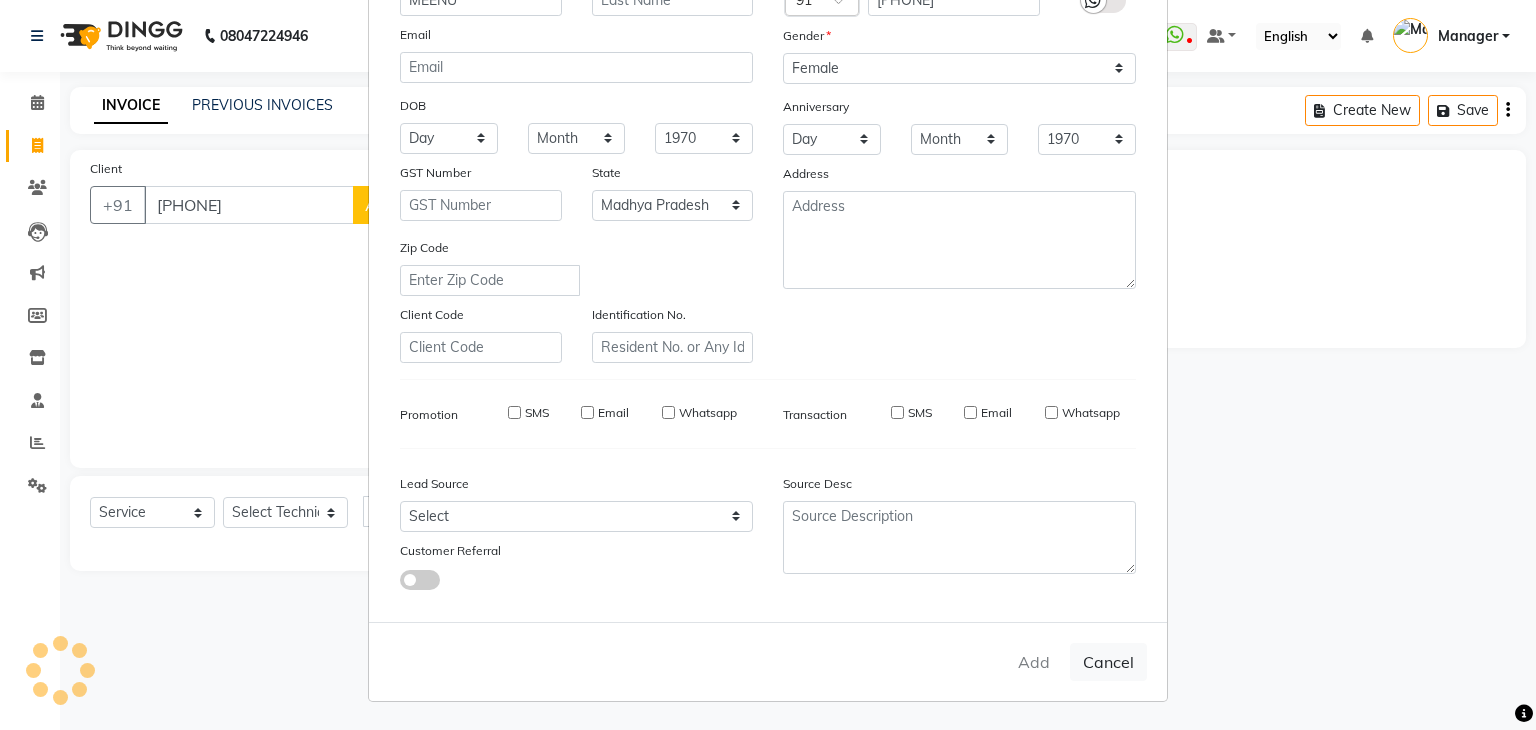 select 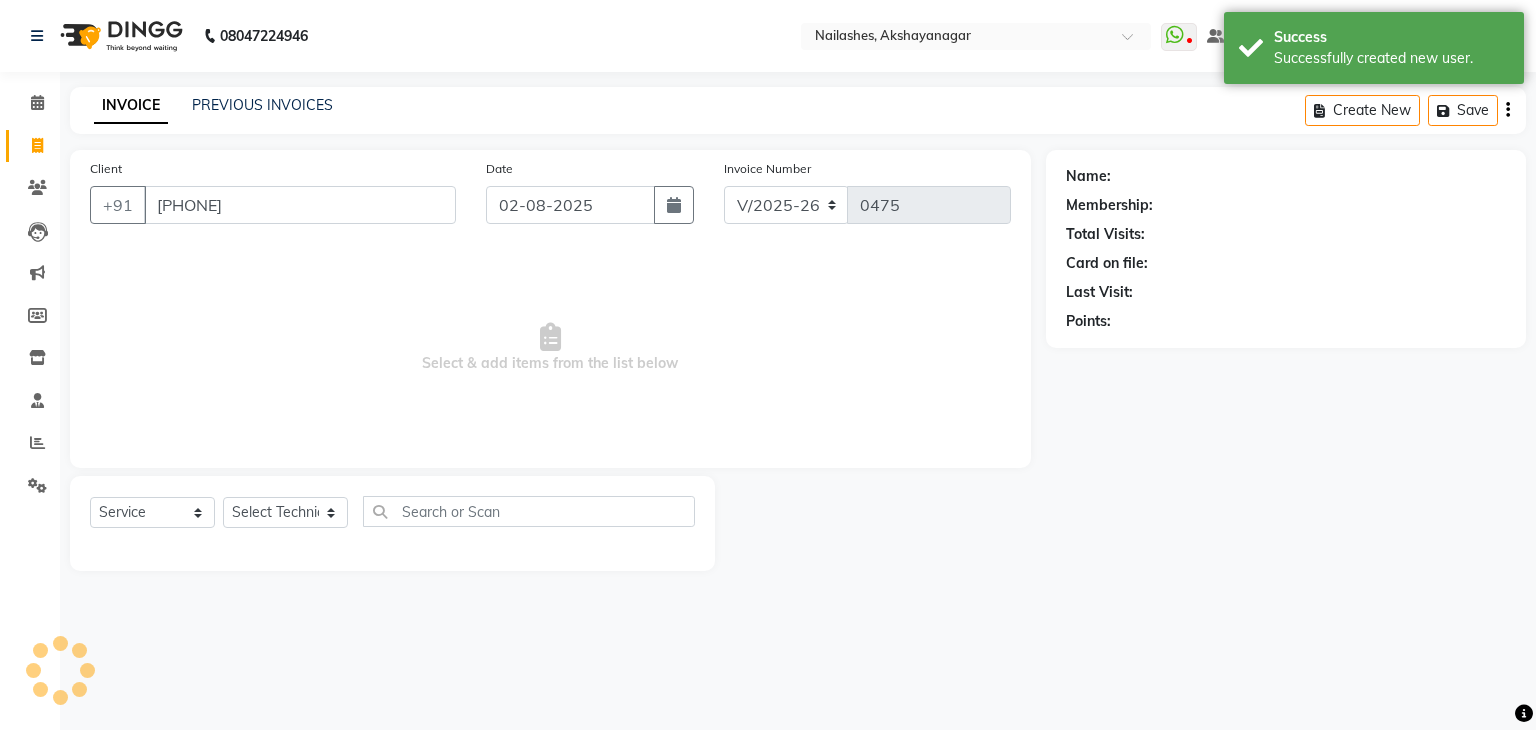select on "1: Object" 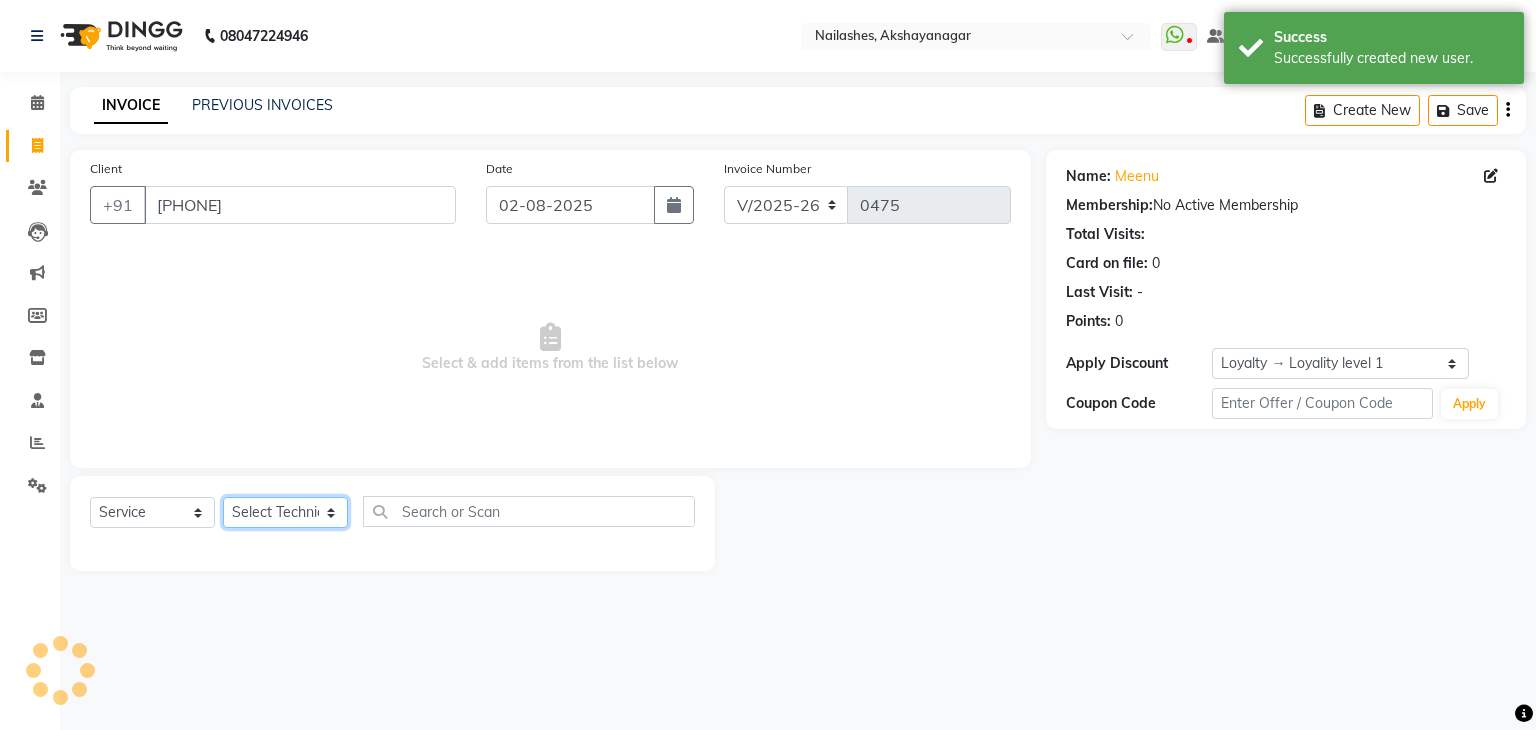 click on "Select Technician [PERSON] [PERSON] Manager [PERSON]" 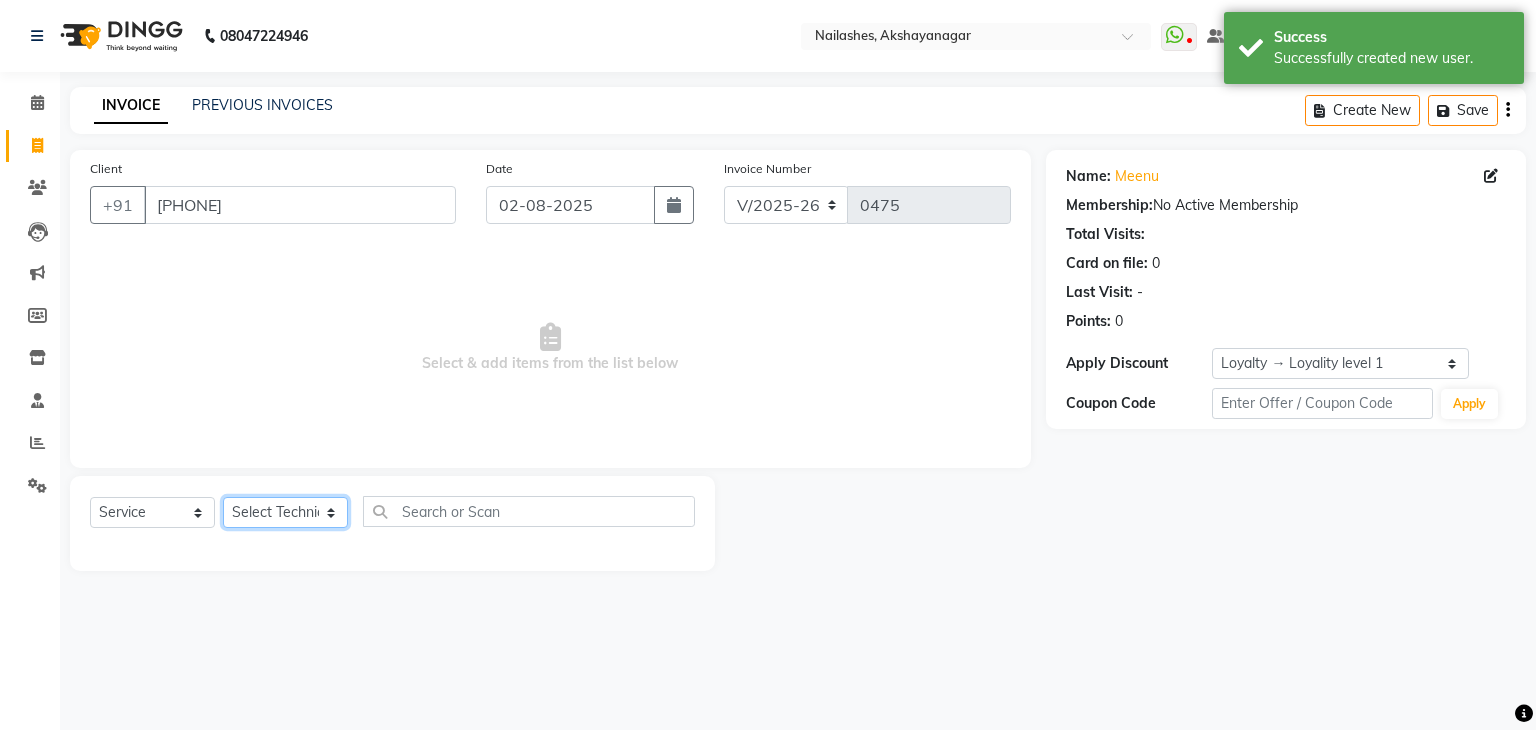 select on "82122" 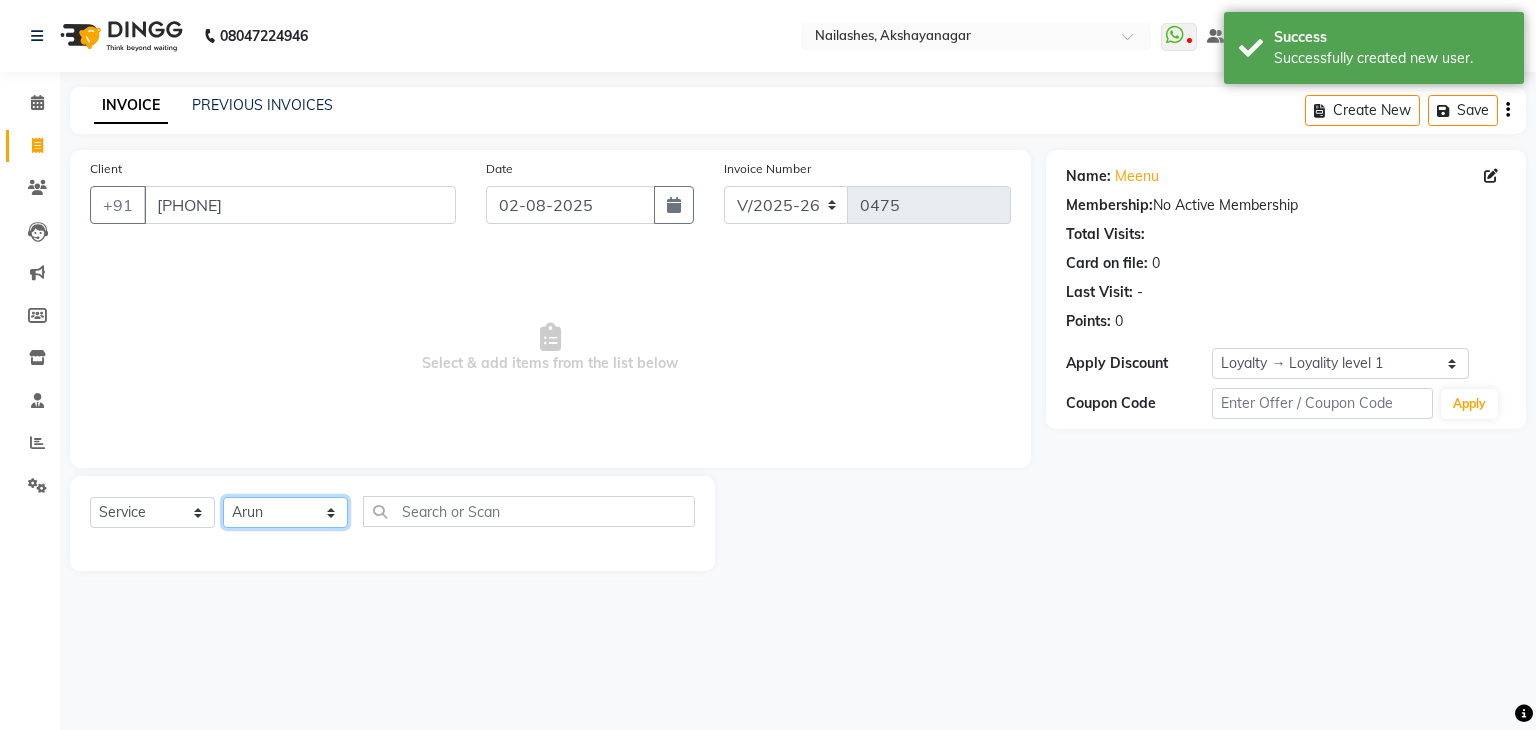 click on "Select Technician [PERSON] [PERSON] Manager [PERSON]" 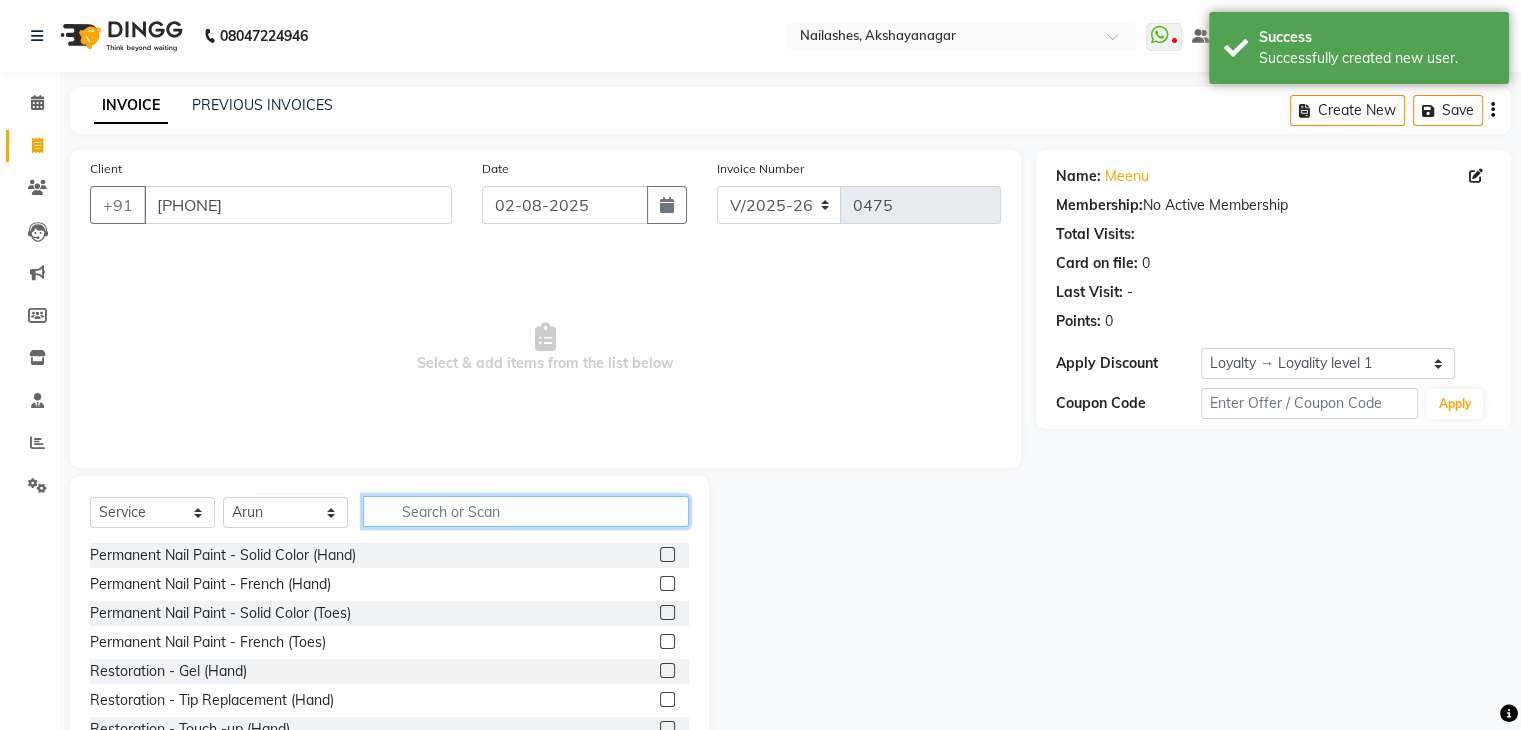 click 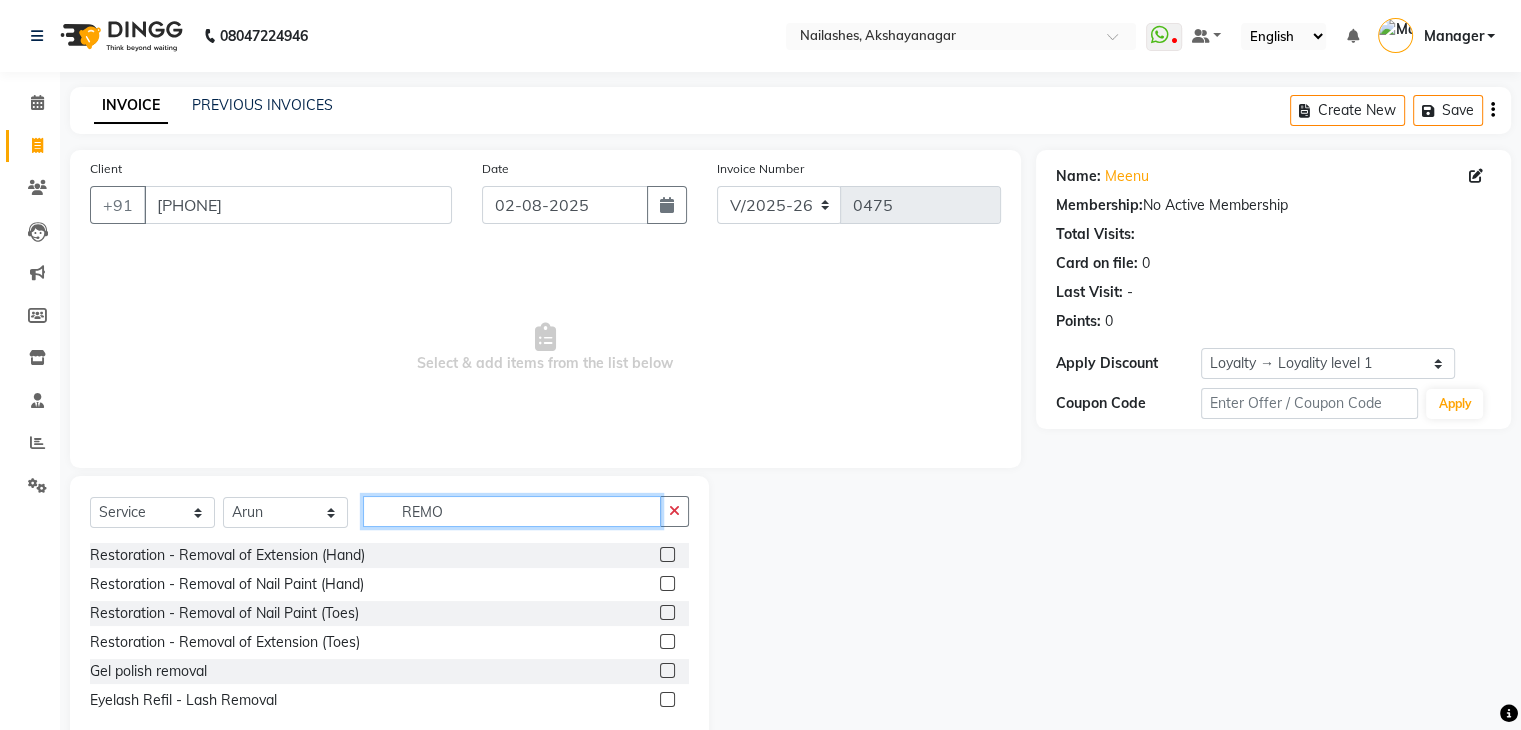 type on "REMO" 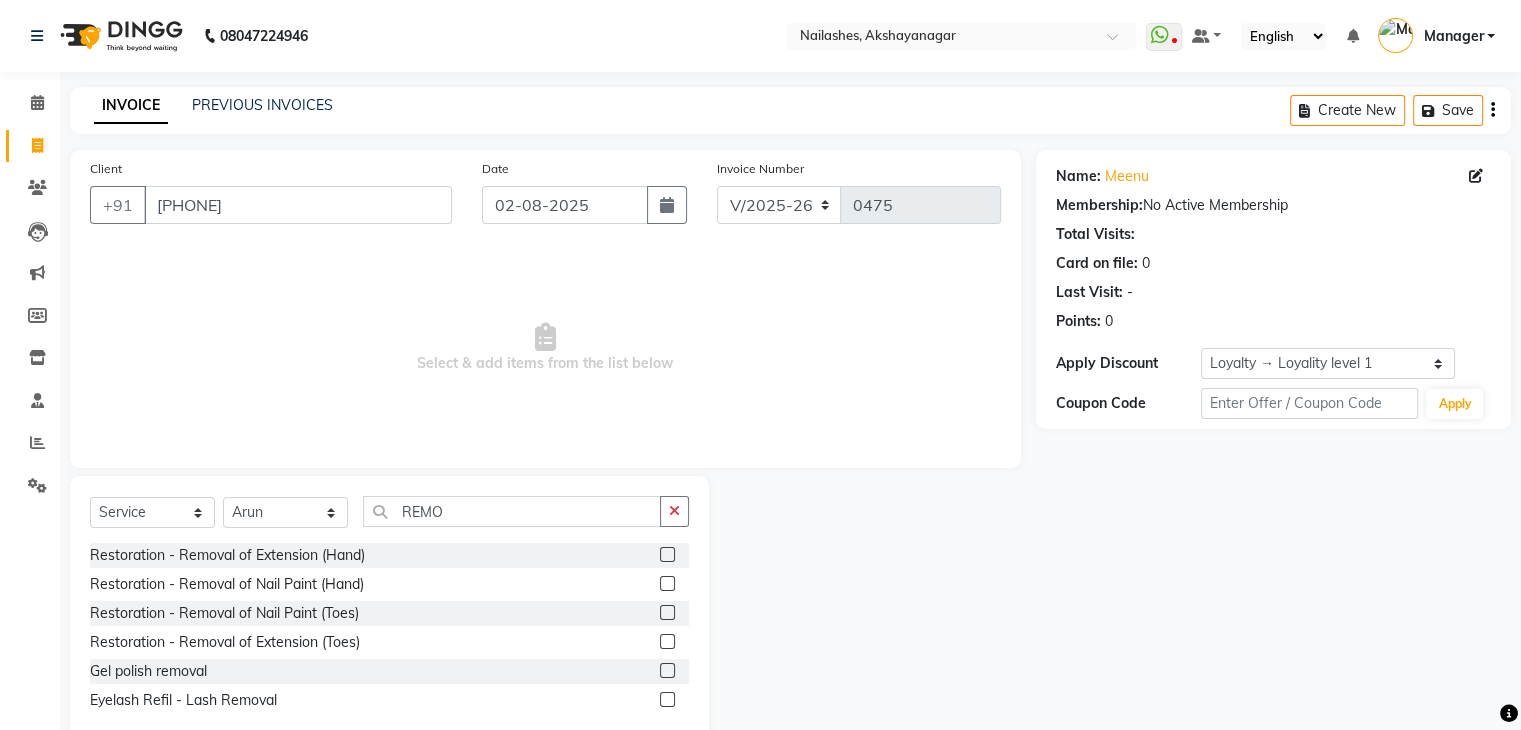 click 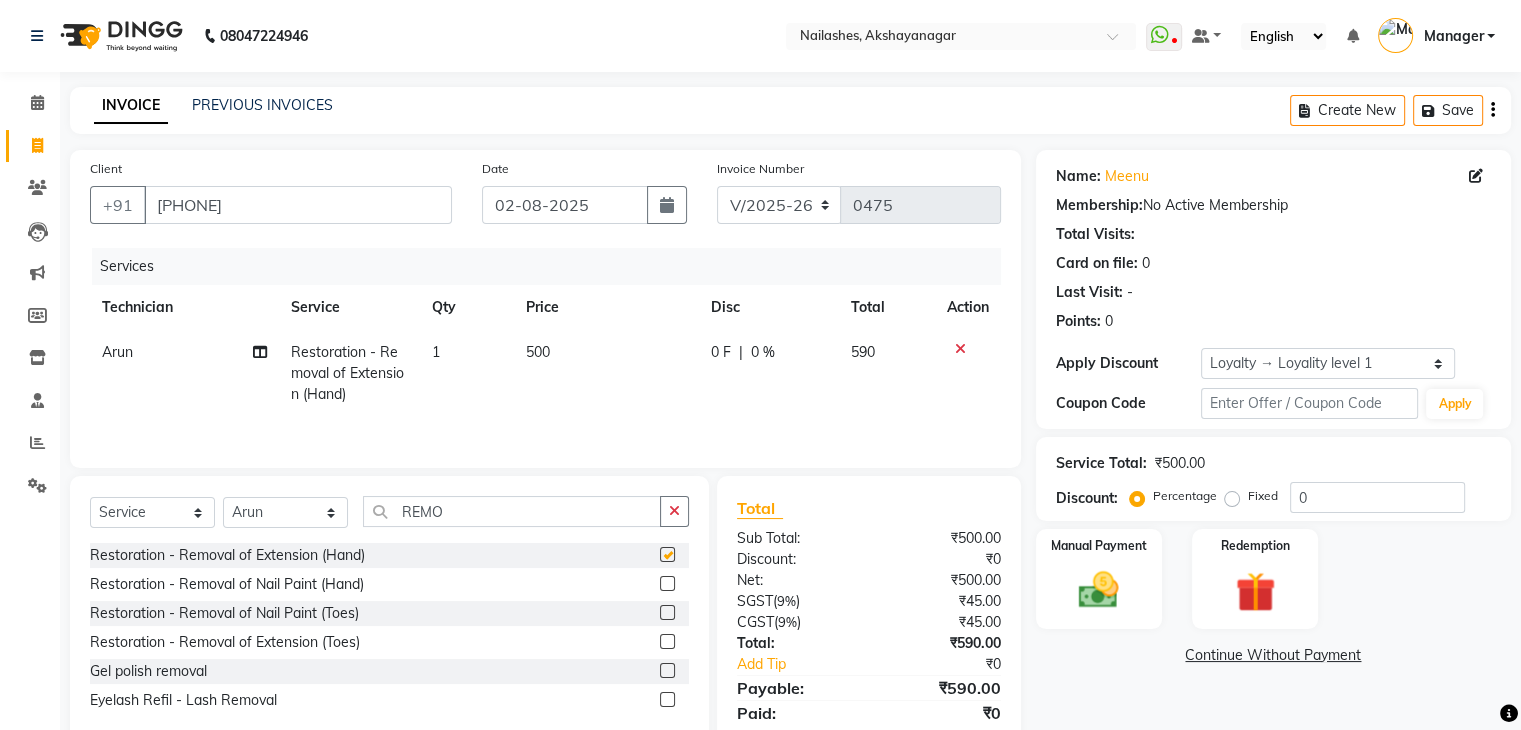 checkbox on "false" 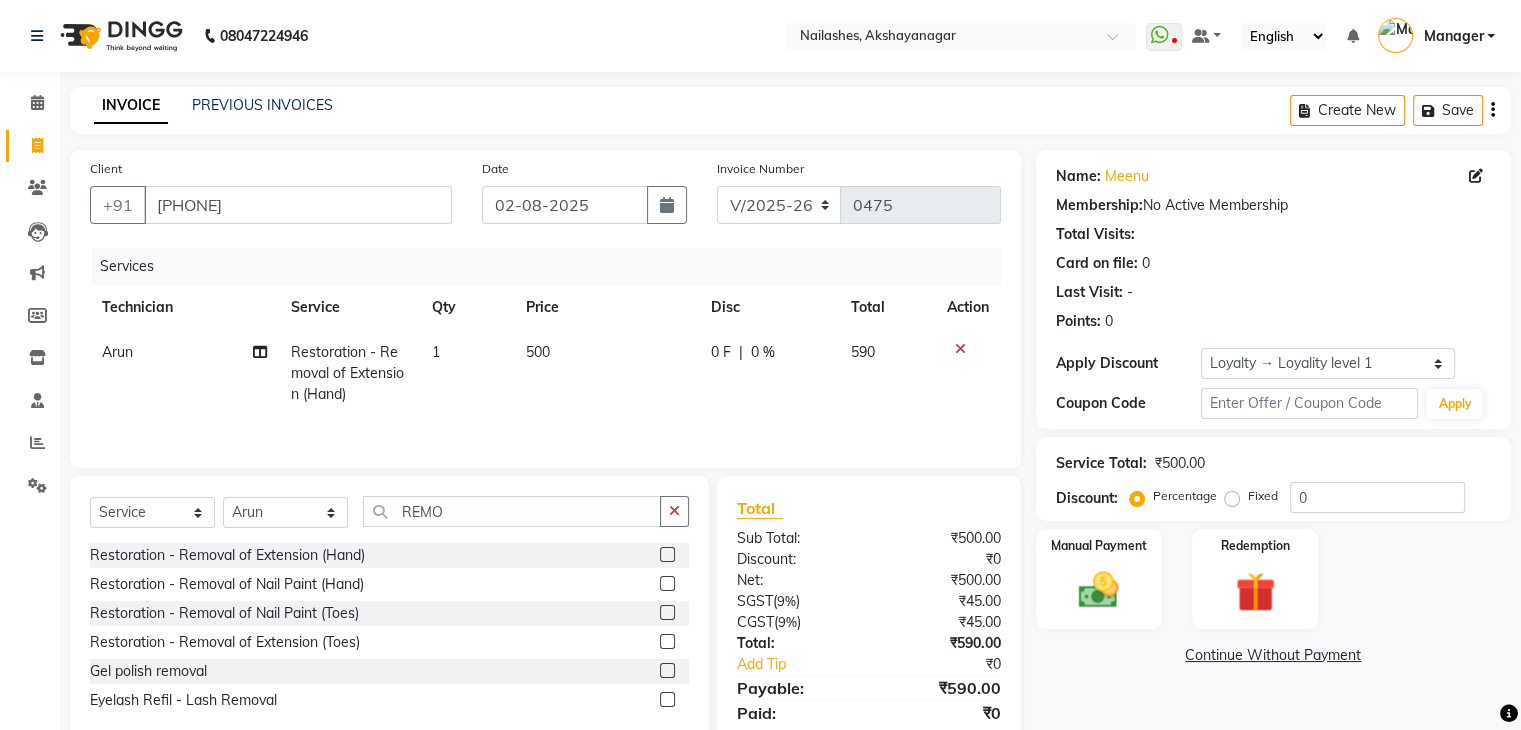 click 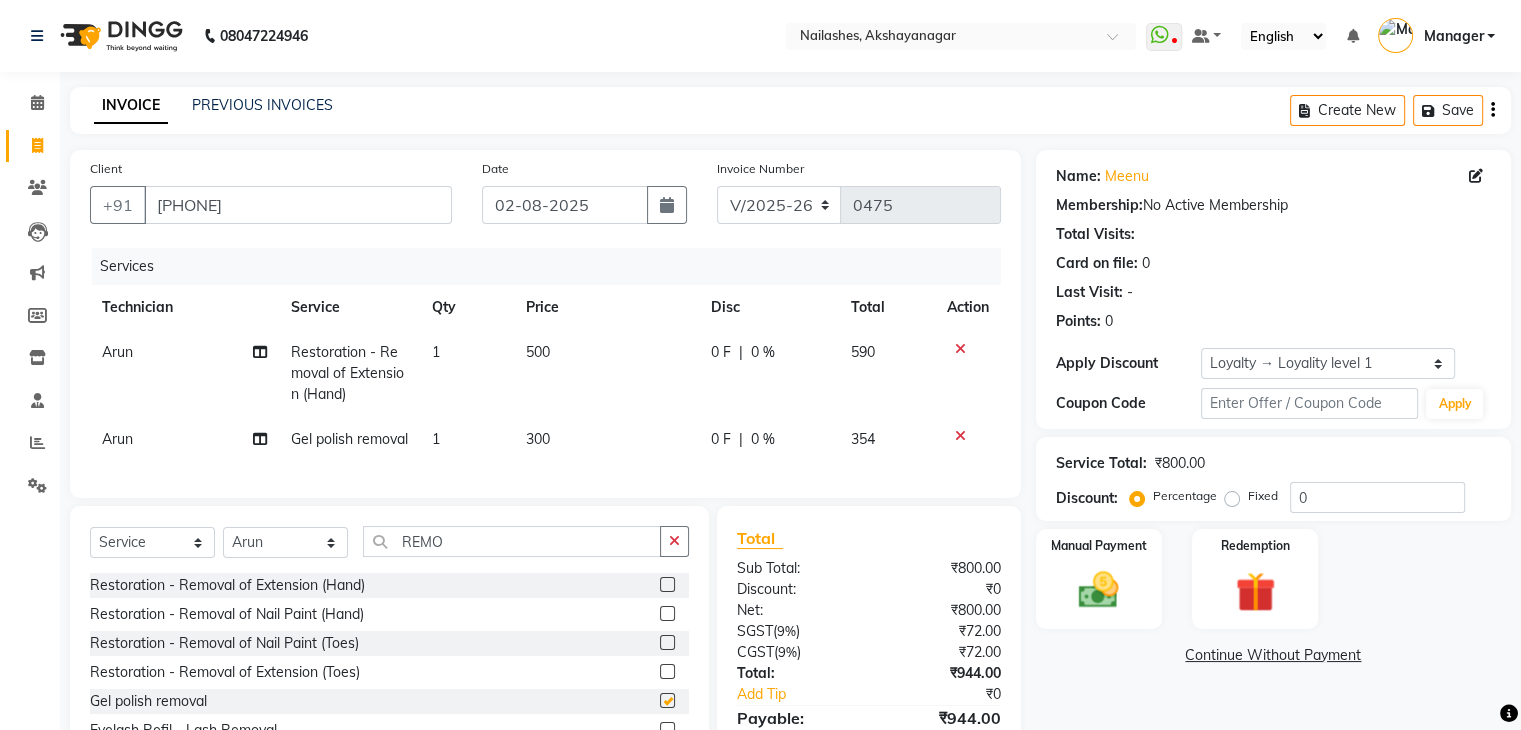 checkbox on "false" 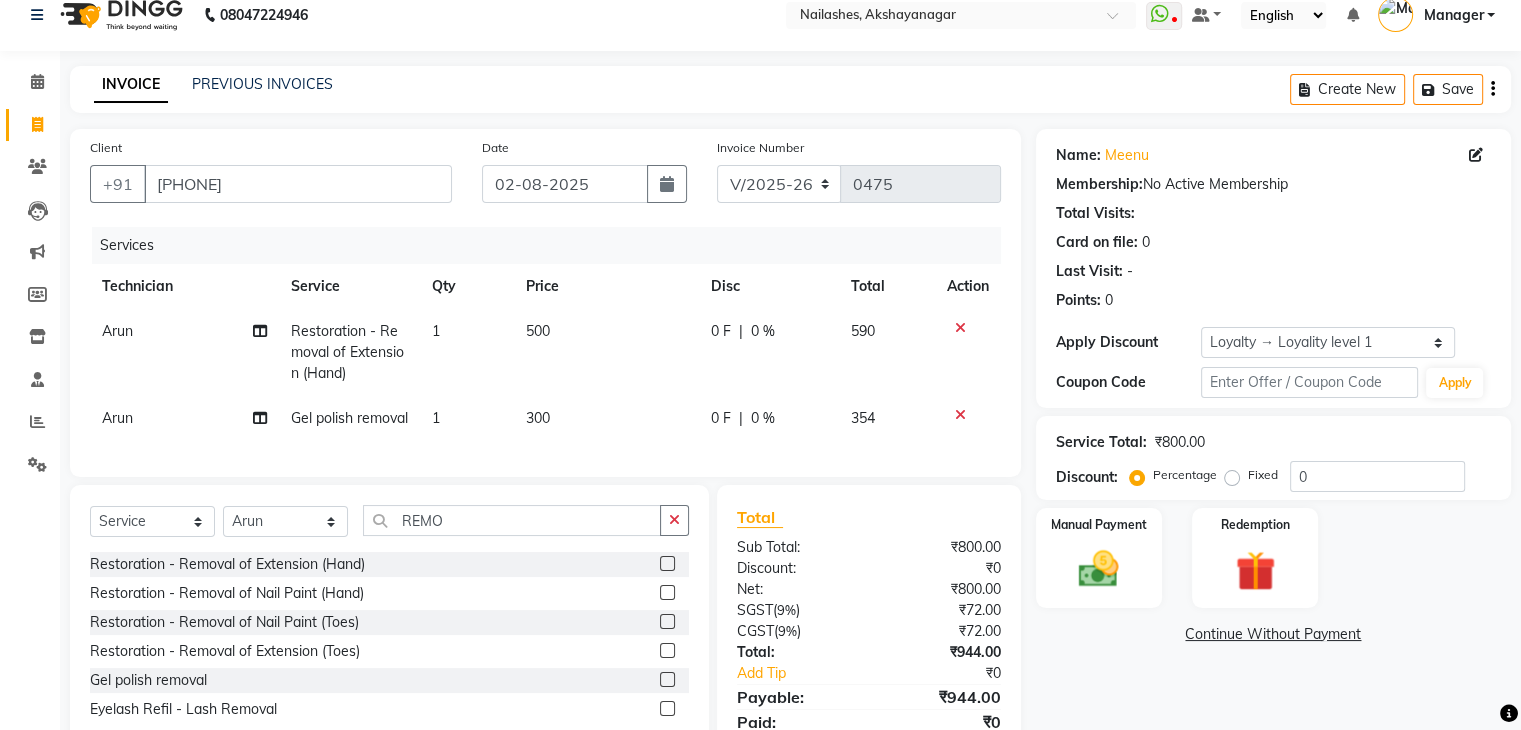 scroll, scrollTop: 137, scrollLeft: 0, axis: vertical 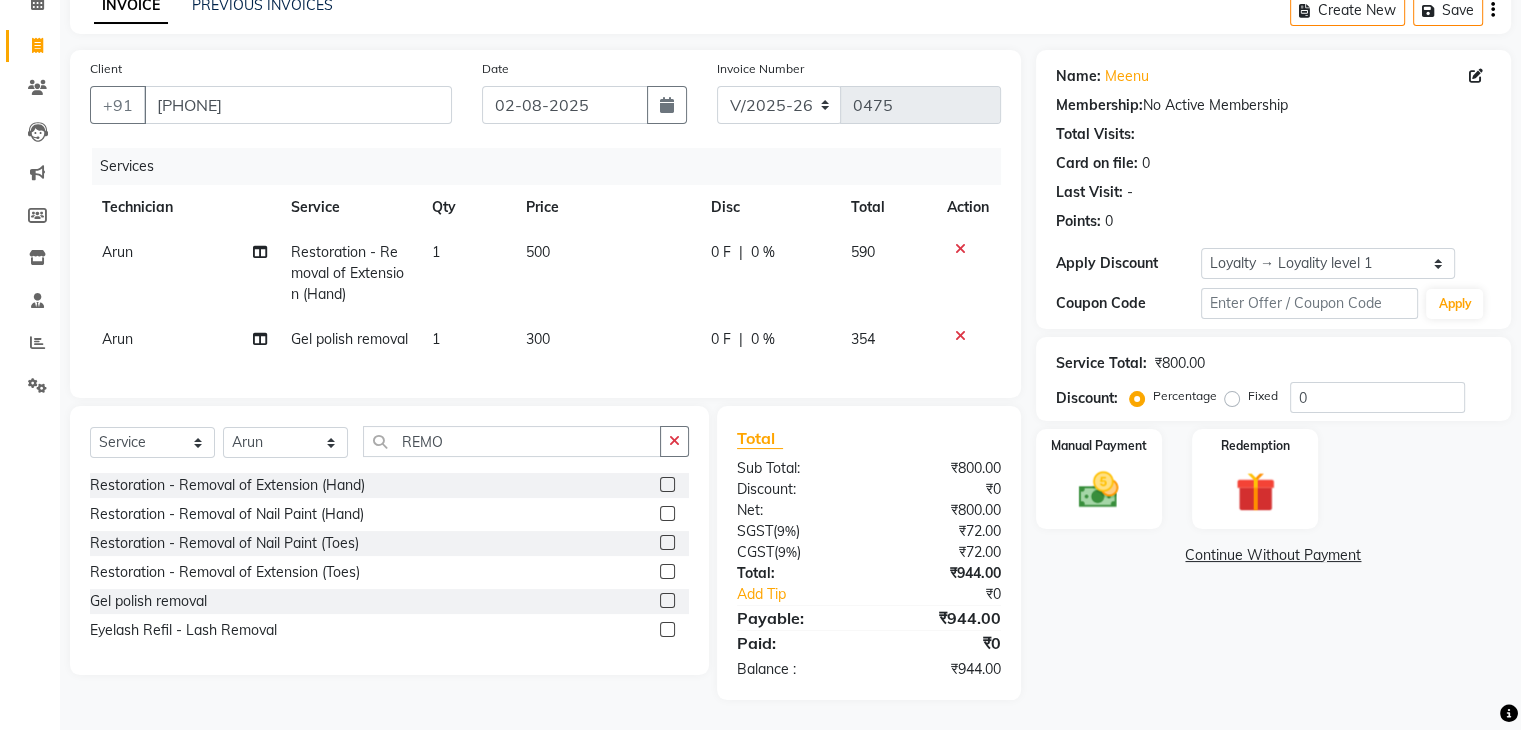 click 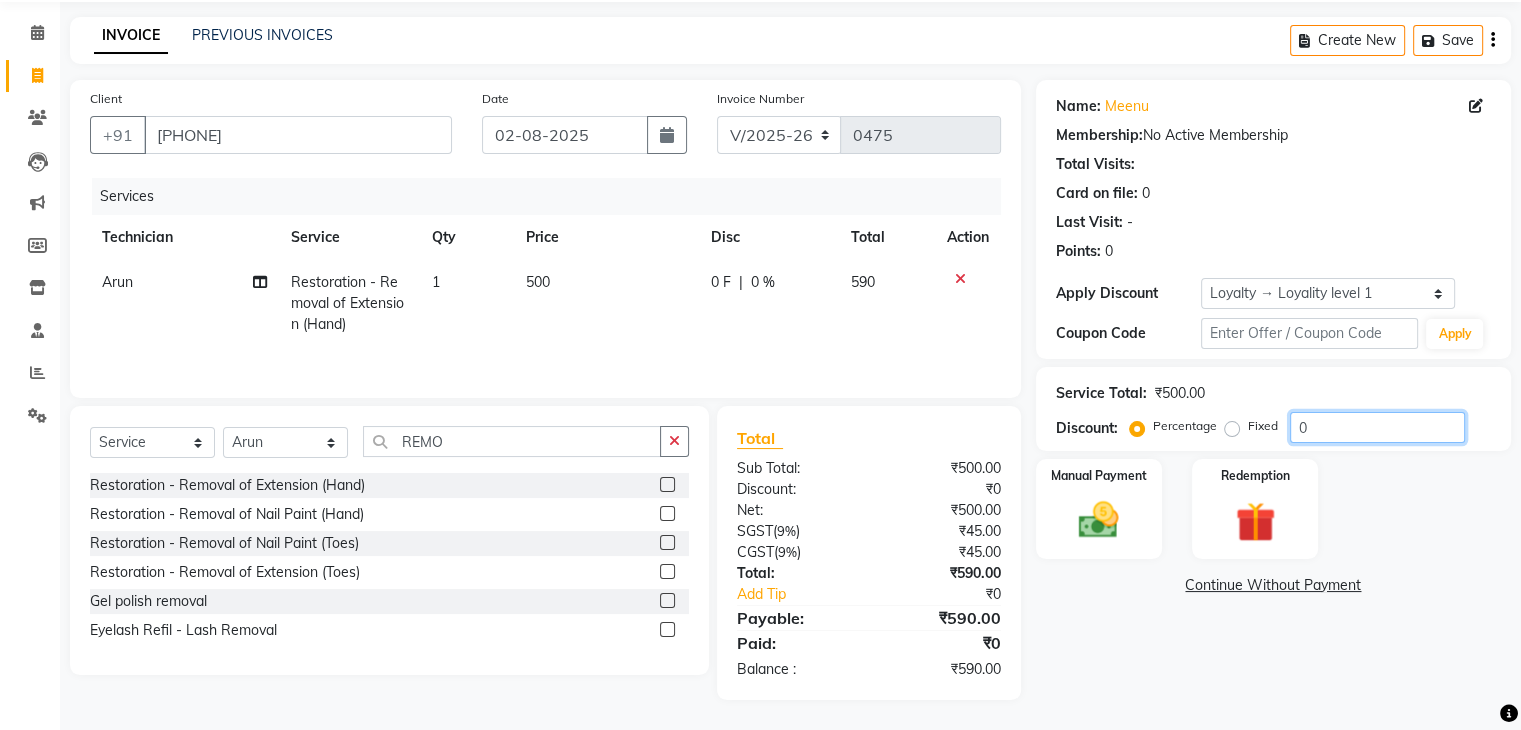 click on "0" 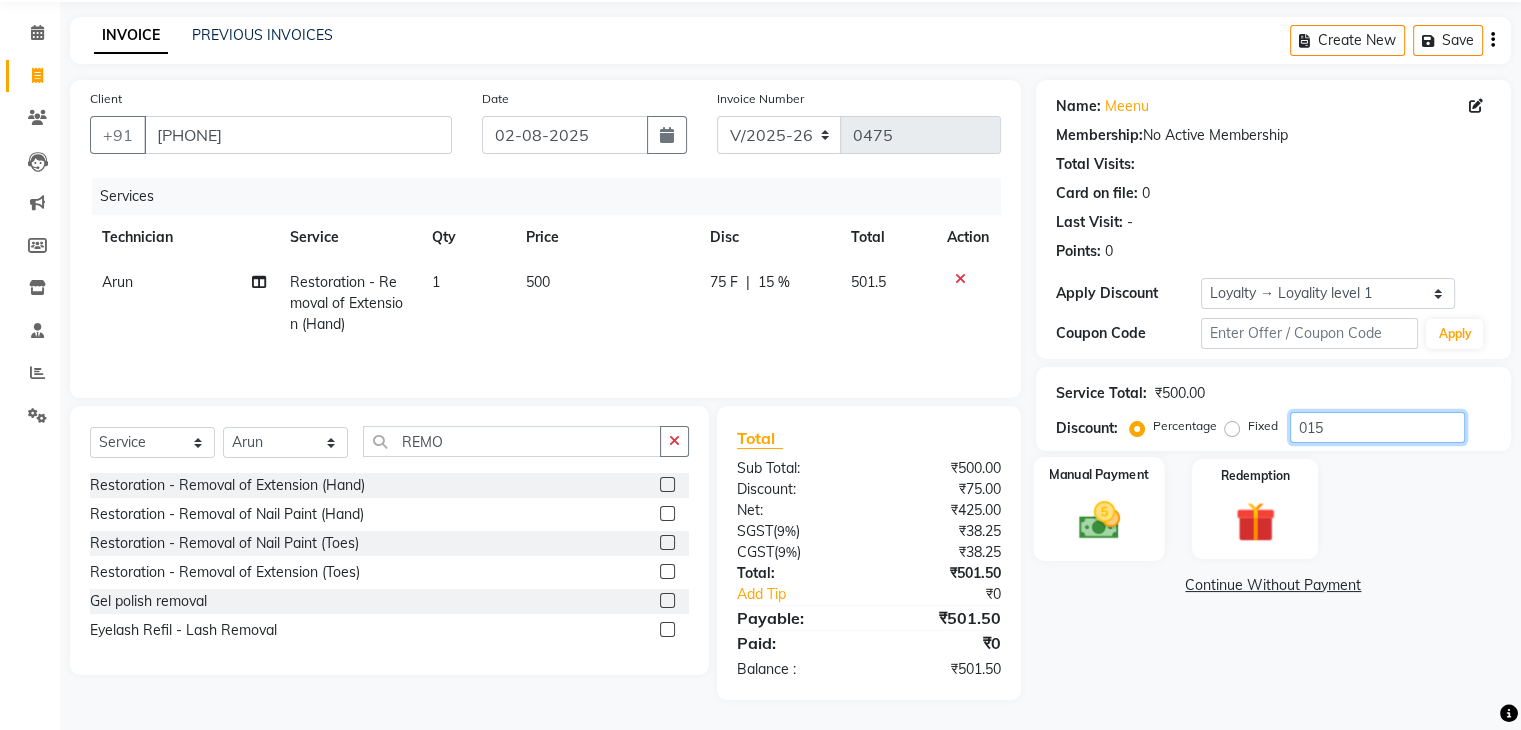 type on "015" 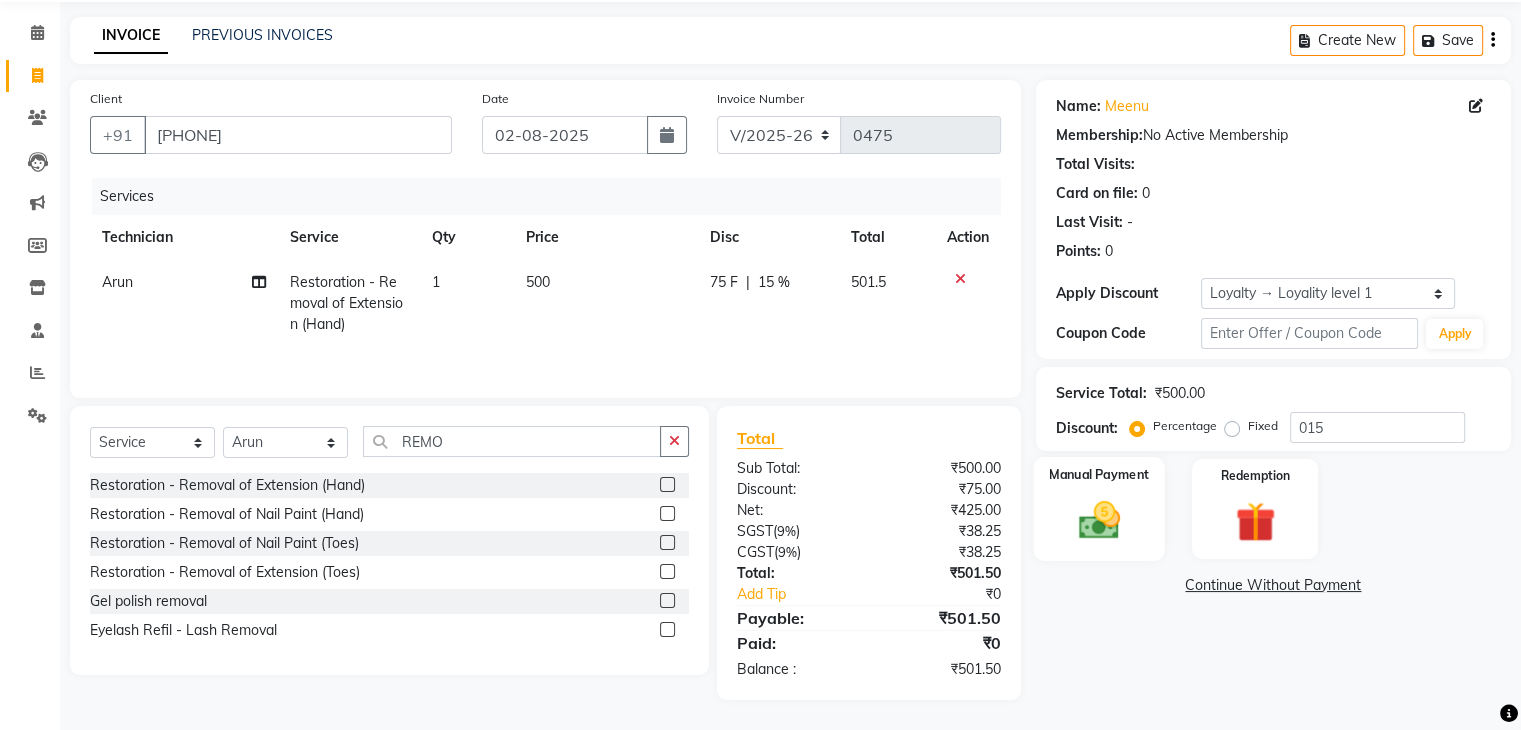 click 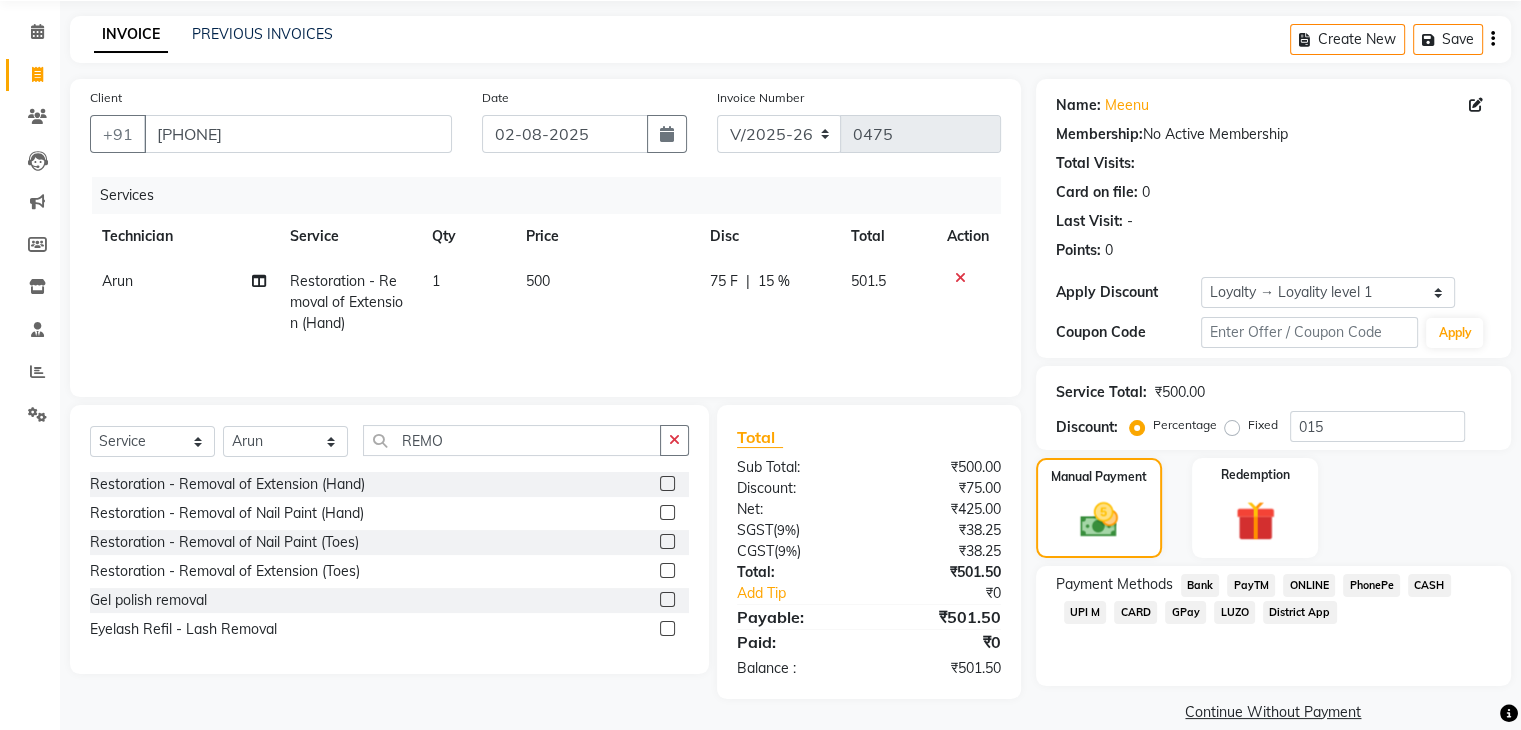click on "UPI M" 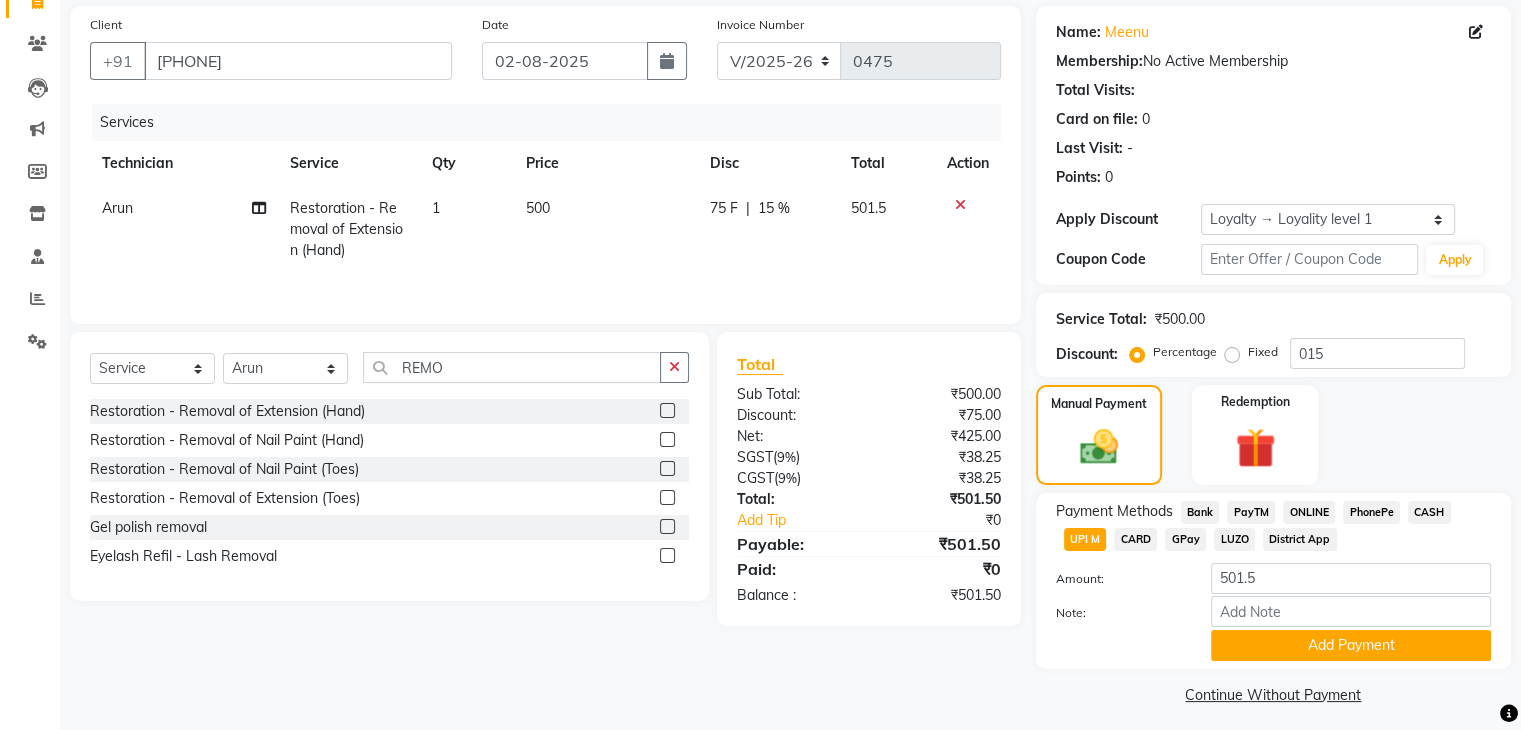 scroll, scrollTop: 156, scrollLeft: 0, axis: vertical 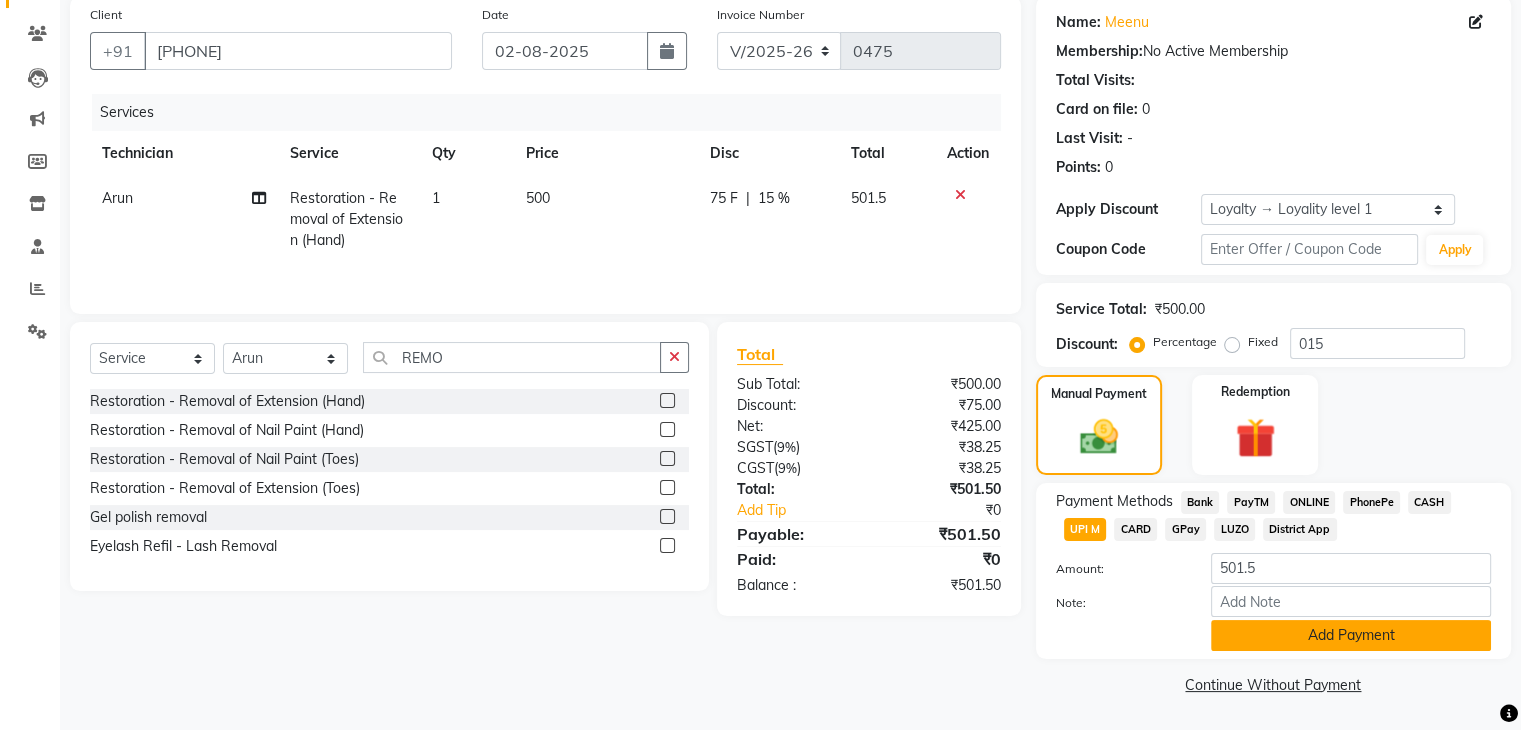 click on "Add Payment" 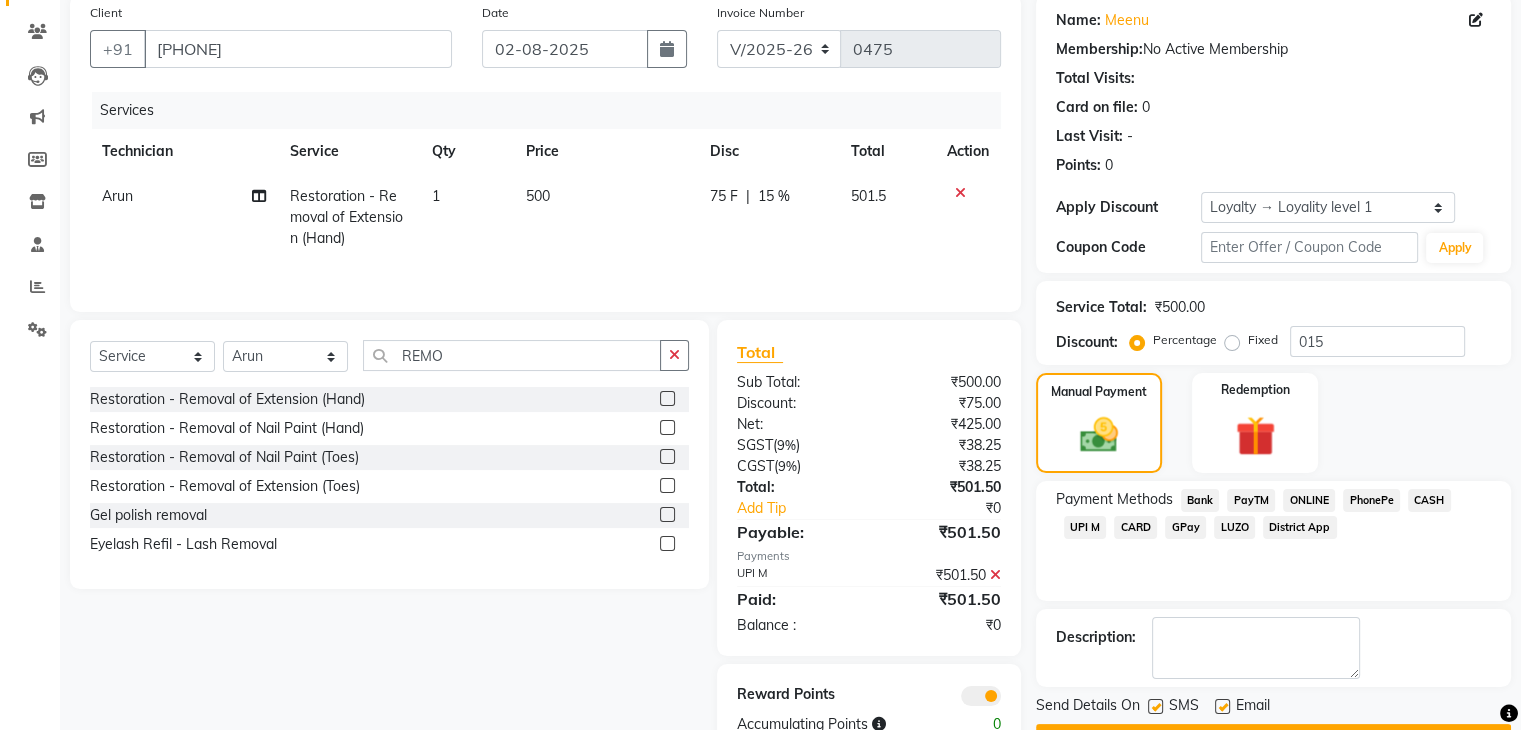 scroll, scrollTop: 213, scrollLeft: 0, axis: vertical 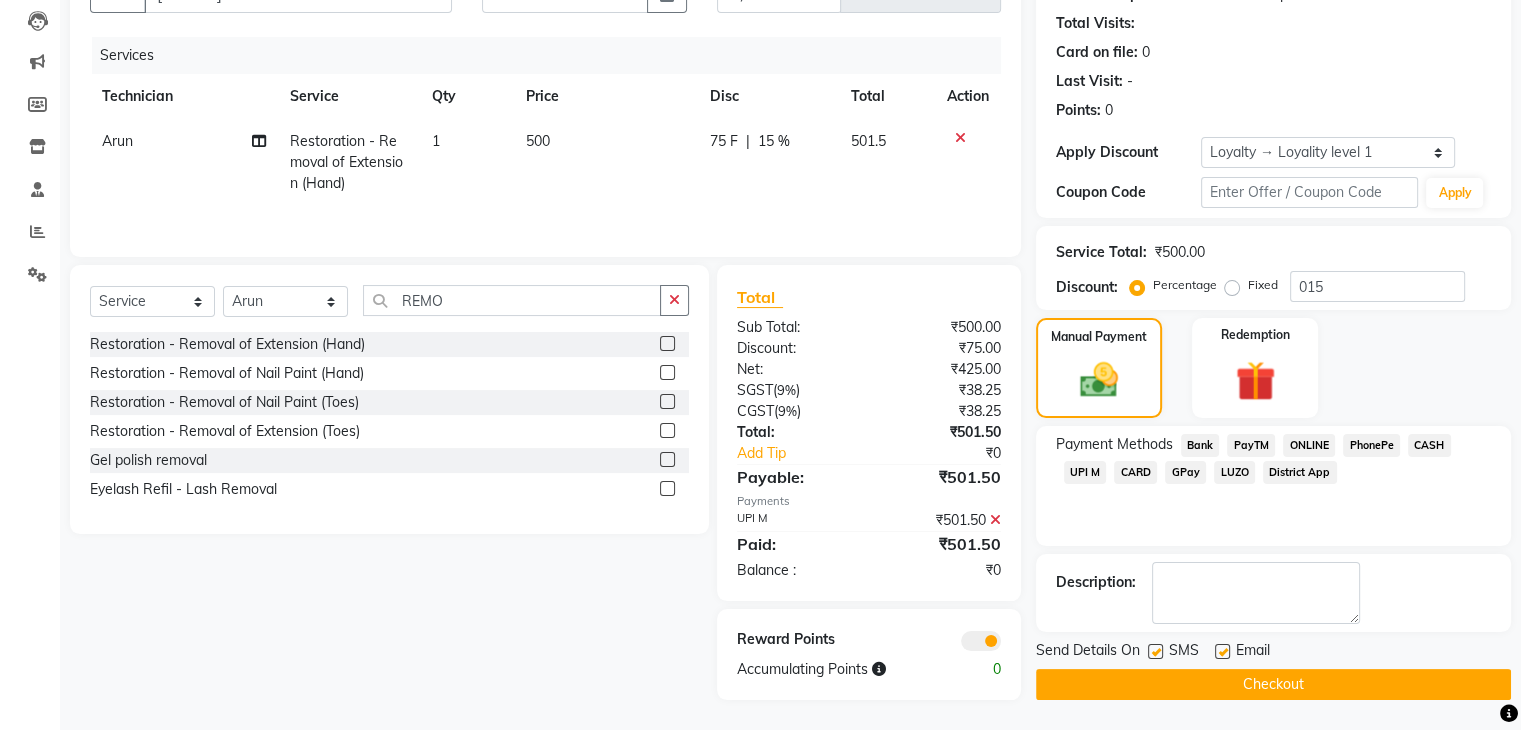 click on "Checkout" 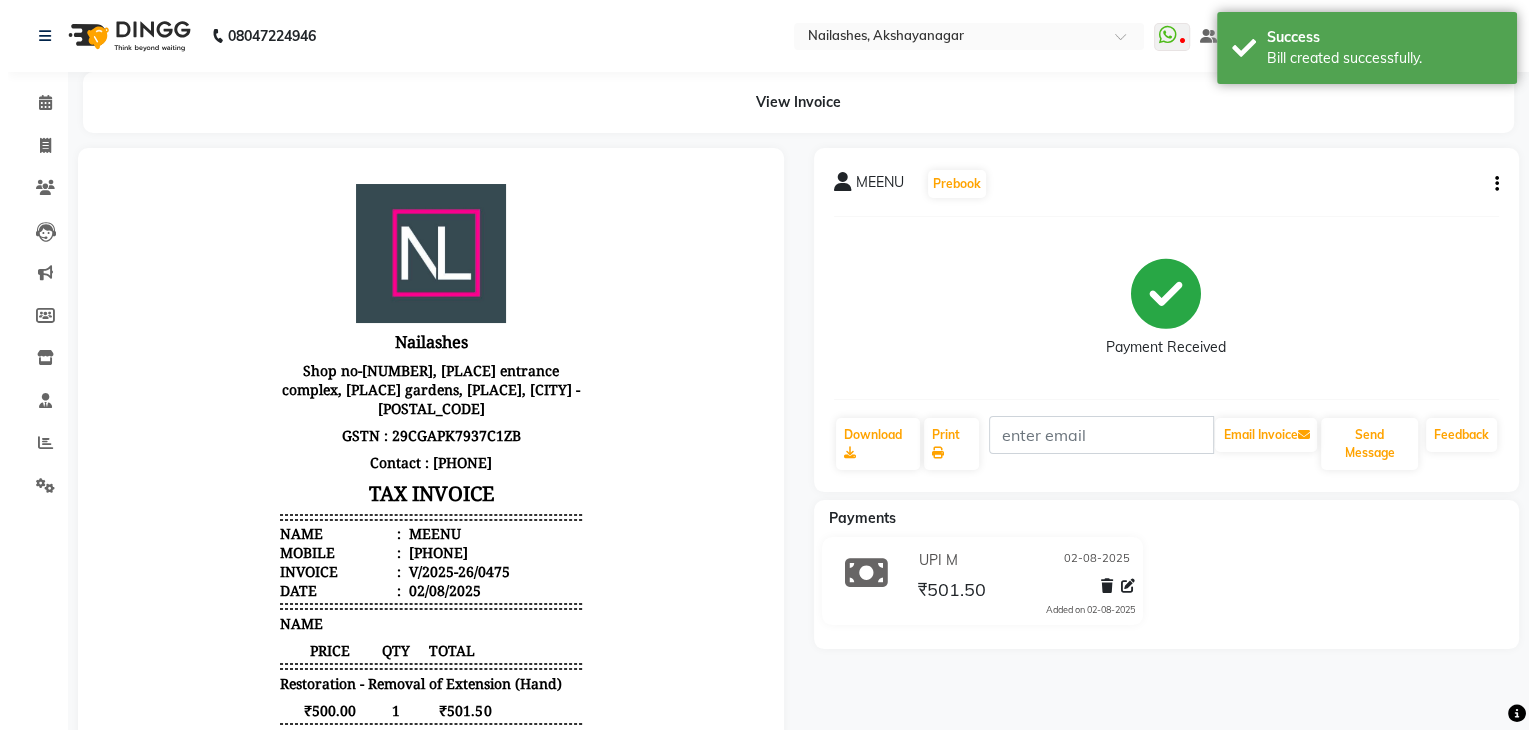 scroll, scrollTop: 0, scrollLeft: 0, axis: both 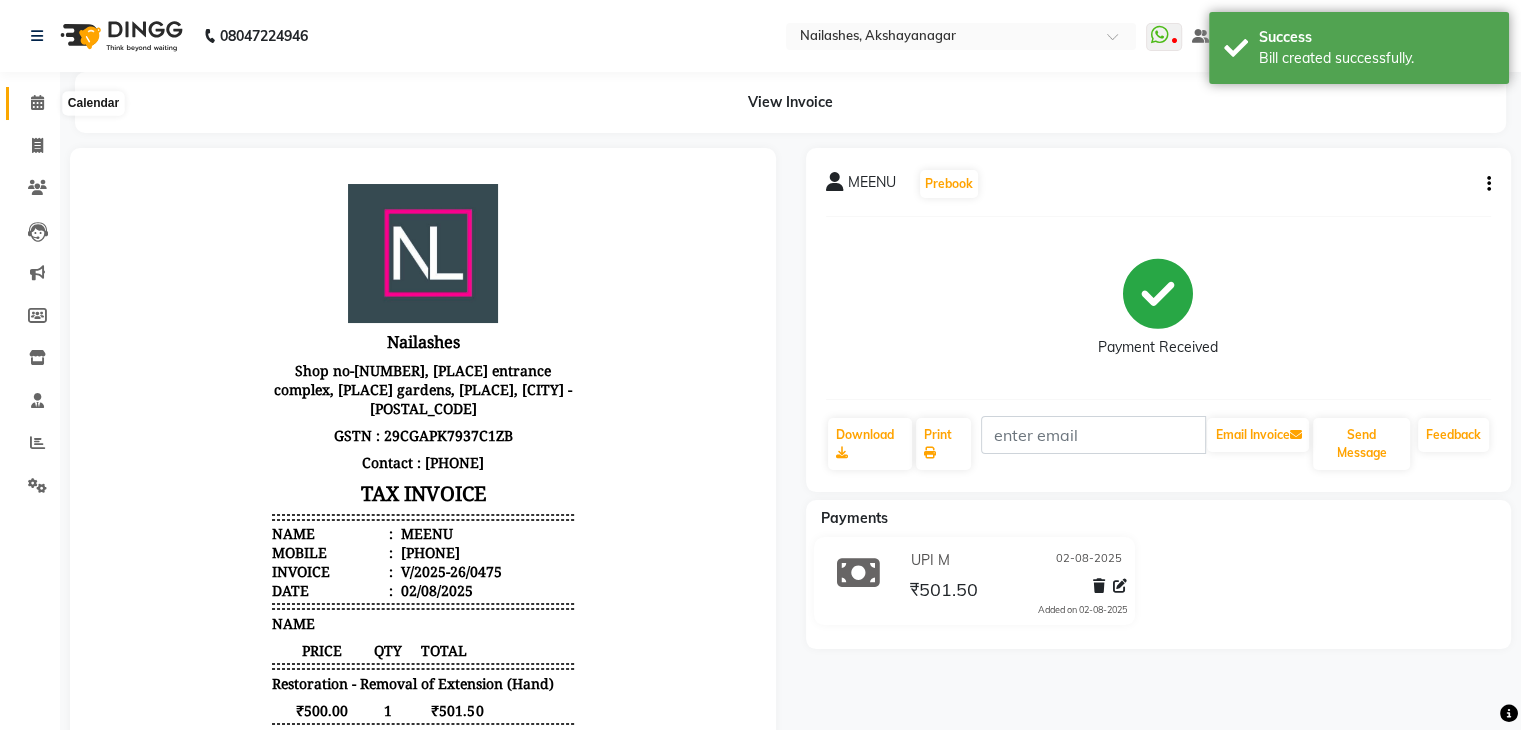 click 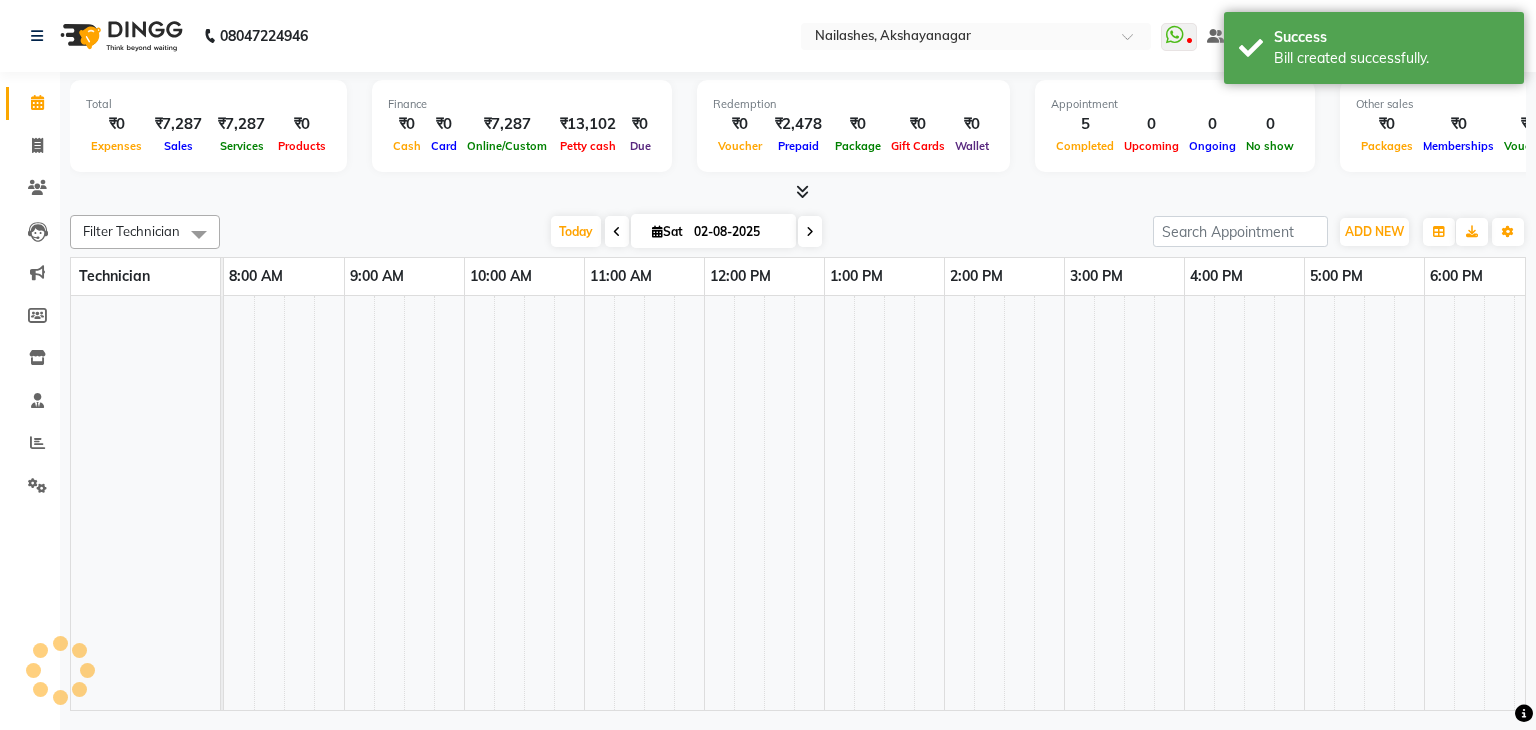 scroll, scrollTop: 0, scrollLeft: 0, axis: both 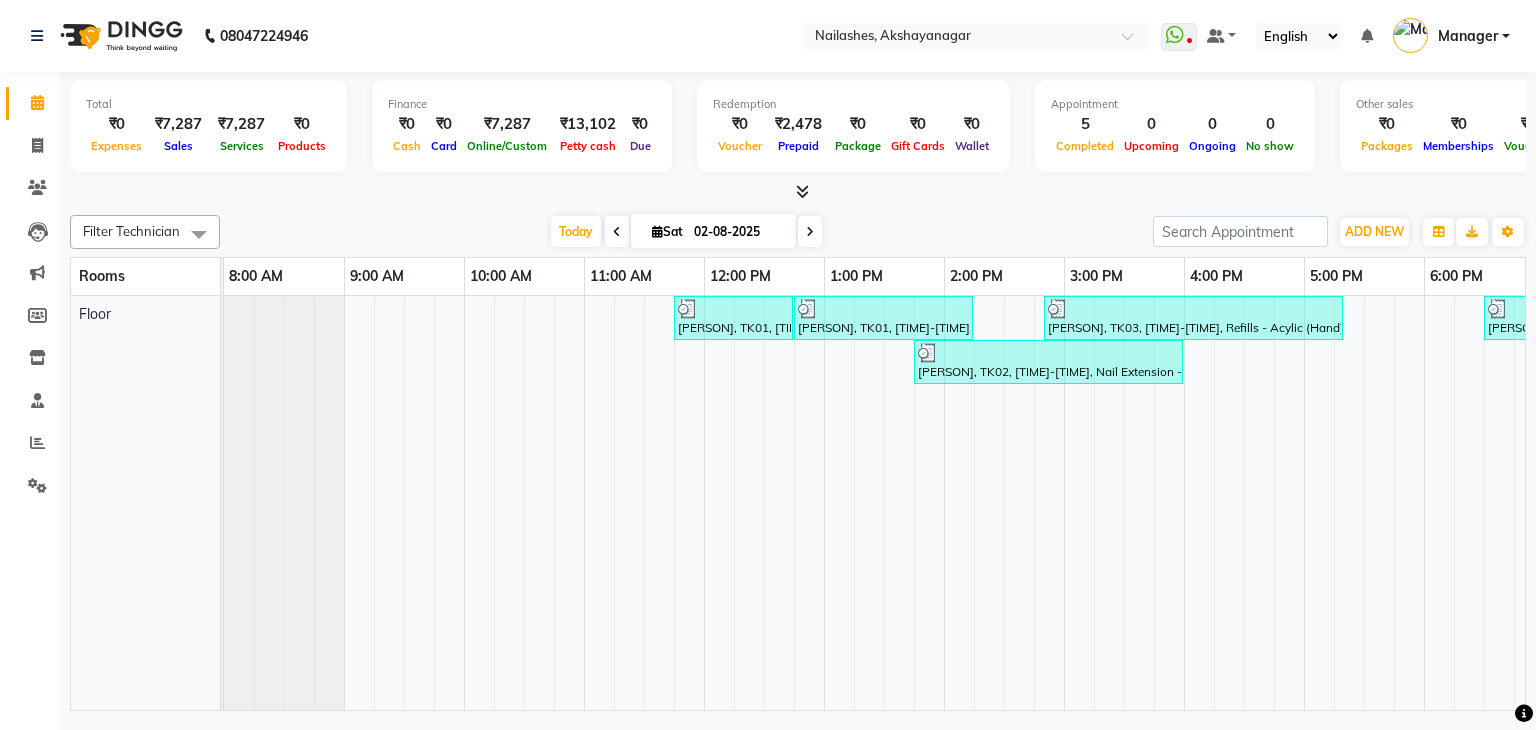 click at bounding box center (1019, 503) 